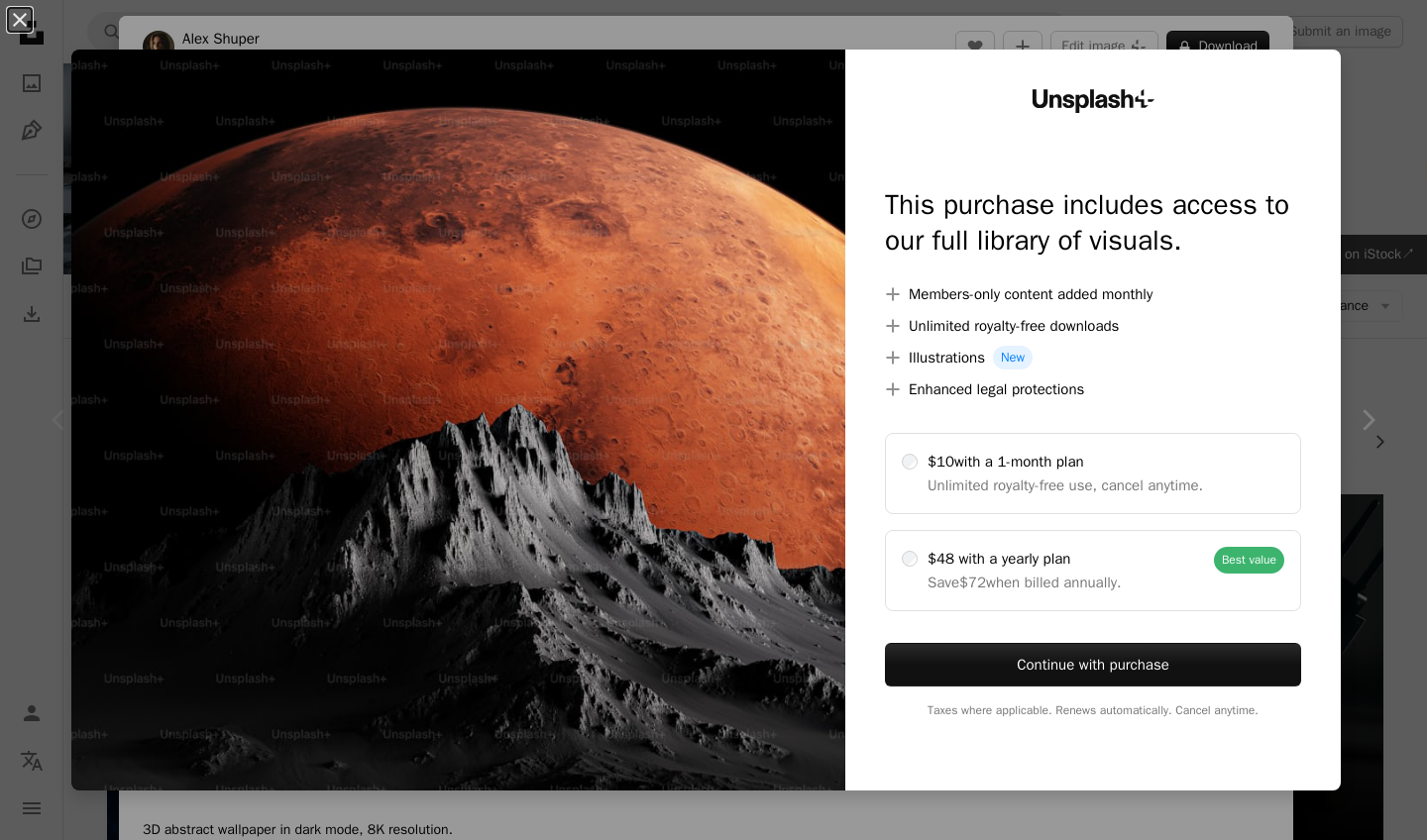 scroll, scrollTop: 223, scrollLeft: 0, axis: vertical 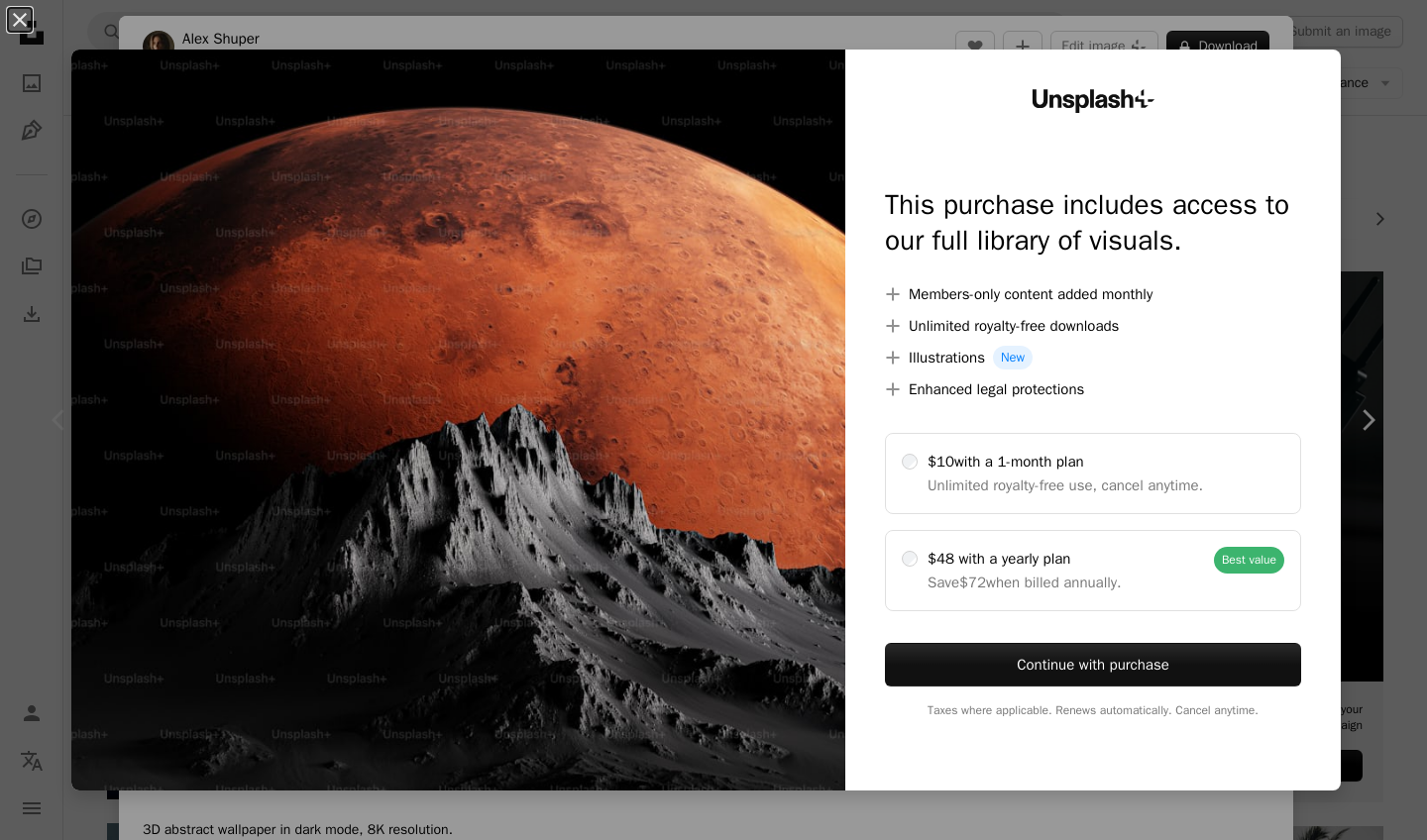 click on "An X shape Unsplash+ This purchase includes access to our full library of visuals. A plus sign Members-only content added monthly A plus sign Unlimited royalty-free downloads A plus sign Illustrations  New A plus sign Enhanced legal protections $10  with a 1-month plan Unlimited royalty-free use, cancel anytime. $48   with a yearly plan Save  $72  when billed annually. Best value Continue with purchase Taxes where applicable. Renews automatically. Cancel anytime." at bounding box center (714, 420) 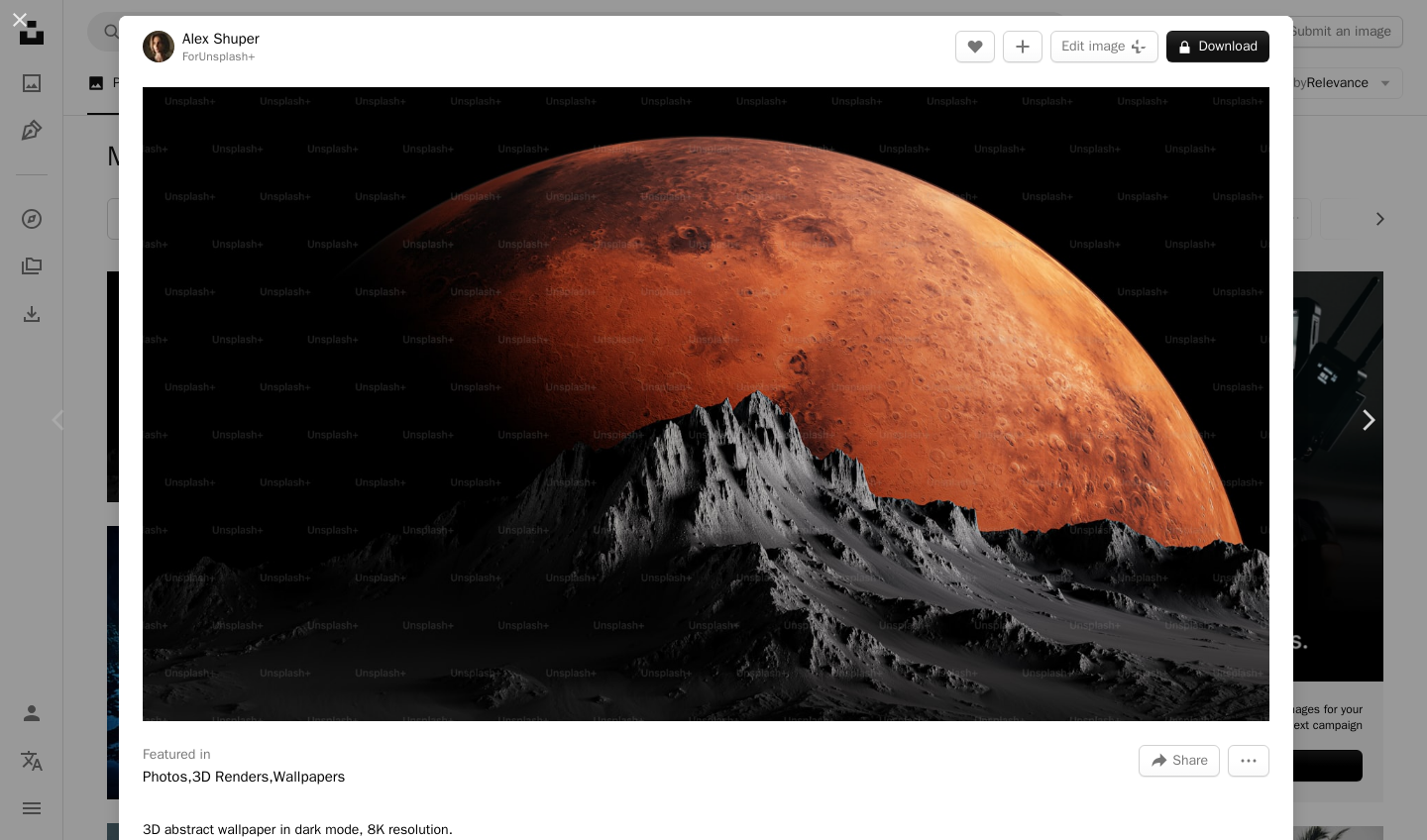 click on "An X shape Chevron left Chevron right Alex Shuper For  Unsplash+ A heart A plus sign Edit image   Plus sign for Unsplash+ A lock   Download Zoom in Featured in Photos ,  3D Renders ,  Wallpapers A forward-right arrow Share More Actions 3D abstract wallpaper in dark mode, 8K resolution. Calendar outlined Published on  June 12, 2023 Safety Licensed under the  Unsplash+ License background macbook wallpaper 8k wallpaper dark wallpaper black background moon dark background planet landscape wallpaper dark mode wallpaper mars render dark mode landscape background macbook background terrain dark mode background 8k background night mode HD Wallpapers From this series Plus sign for Unsplash+ Related images Plus sign for Unsplash+ A heart A plus sign A Chosen Soul For  Unsplash+ A lock   Download Plus sign for Unsplash+ A heart A plus sign Cash Macanaya For  Unsplash+ A lock   Download Plus sign for Unsplash+ A heart A plus sign Kamran Abdullayev For  Unsplash+ A lock   Download Plus sign for Unsplash+ A heart For" at bounding box center (714, 420) 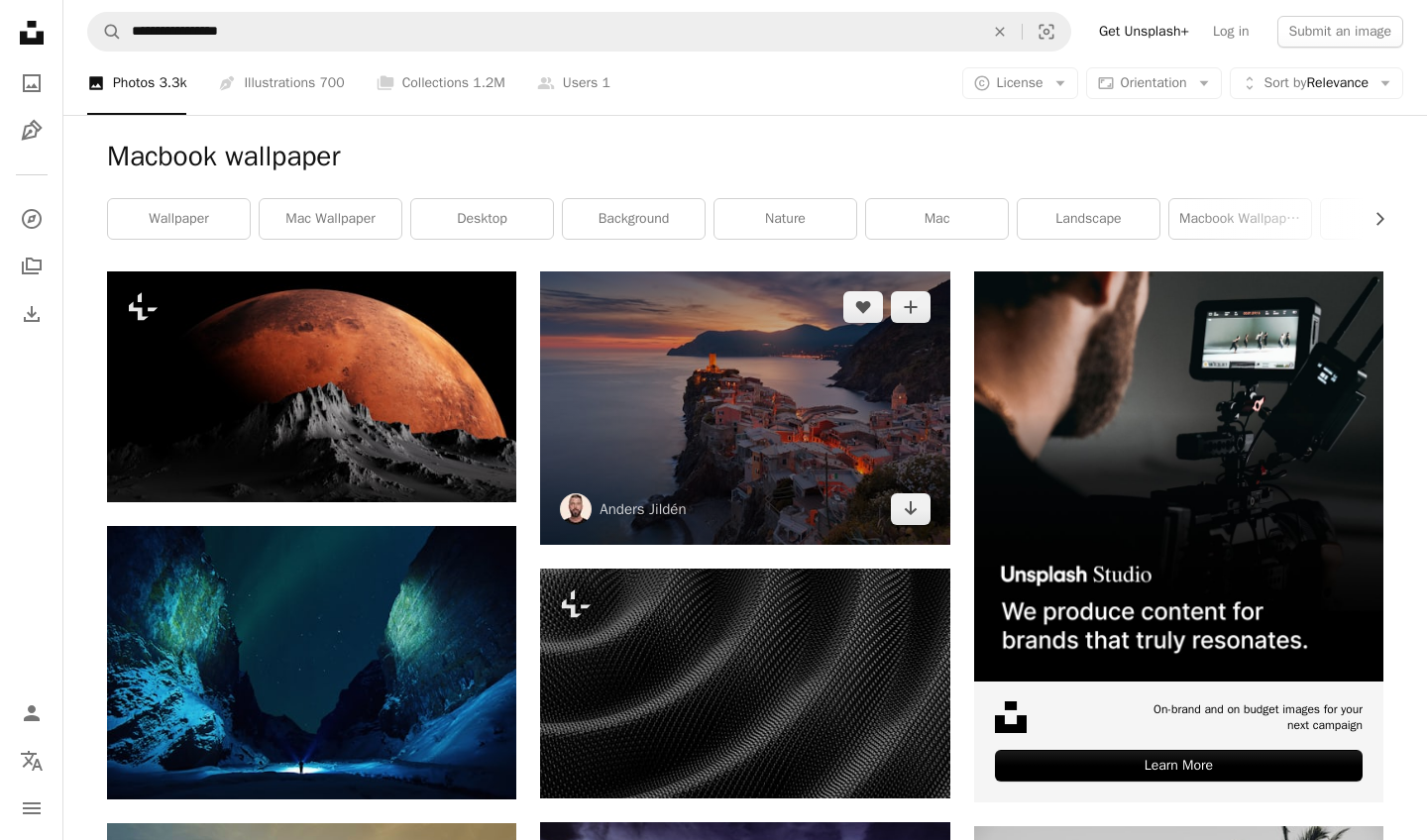 click at bounding box center [744, 407] 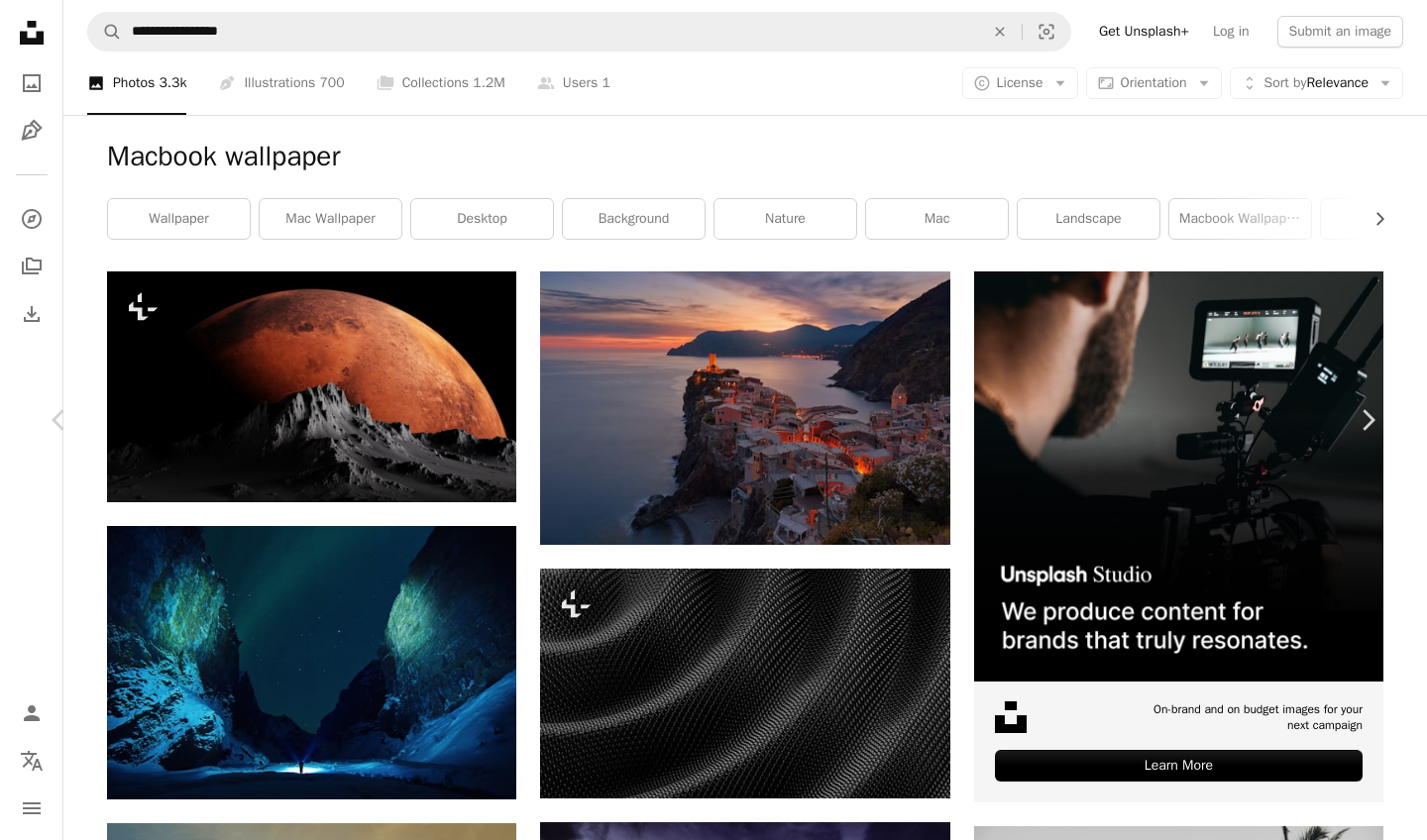 click on "An X shape Chevron left Chevron right Anders Jildén andersjilden A heart A plus sign Edit image   Plus sign for Unsplash+ Download free Chevron down Zoom in Views 132,096,657 Downloads 993,728 Featured in Photos ,  Nature ,  Wallpapers A forward-right arrow Share Info icon Info More Actions Vernazza sunset A map marker Vernazza, [STATE] Calendar outlined Published on  July 10, 2017 Safety Free to use under the  Unsplash License 4K Images laptop wallpaper macbook wallpaper 1920x1080 wallpaper mac wallpaper city 8k wallpaper dark sunset mountains summer sunrise windows 10 wallpaper aesthetic wallpaper 1080p wallpaper cool wallpaper waves 2560x1440 wallpaper Free pictures Browse premium related images on iStock  |  Save 20% with code UNSPLASH20 View more on iStock  ↗ Related images A heart A plus sign Petr Slováček Arrow pointing down Plus sign for Unsplash+ A heart A plus sign Sara Canonici For  Unsplash+ A lock   Download Plus sign for Unsplash+ A heart A plus sign Getty Images For  Unsplash+" at bounding box center (714, 4078) 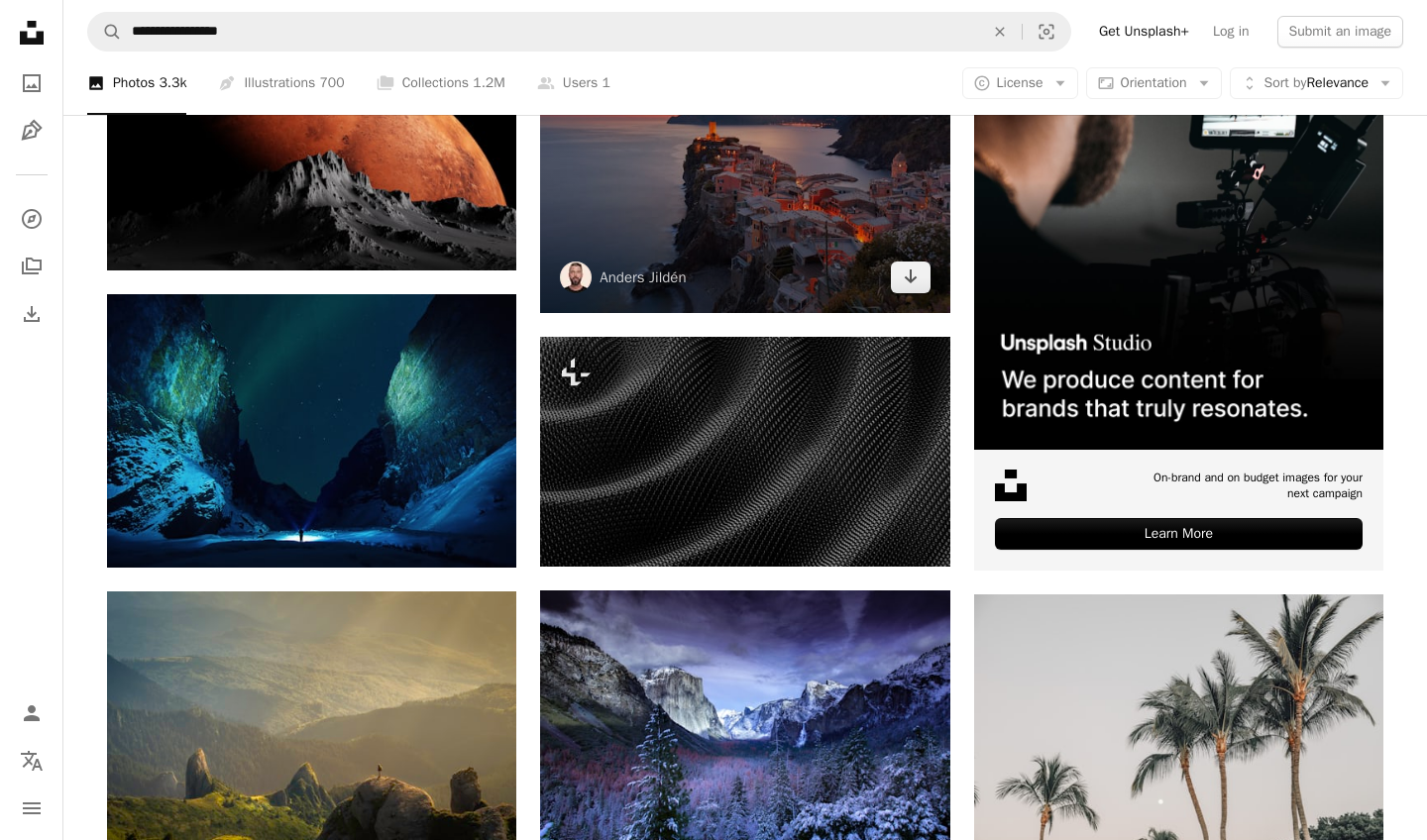 scroll, scrollTop: 608, scrollLeft: 0, axis: vertical 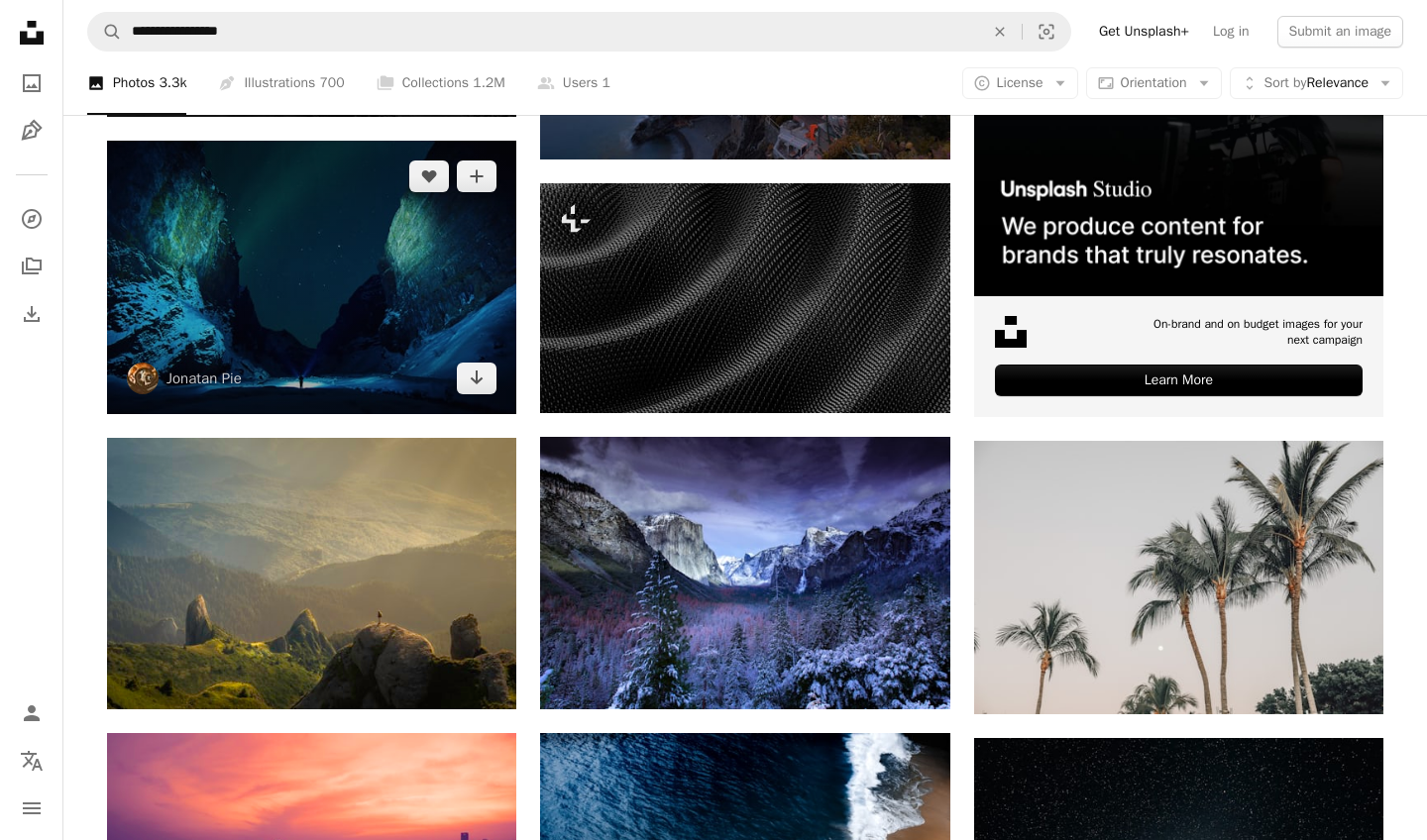 click at bounding box center (311, 277) 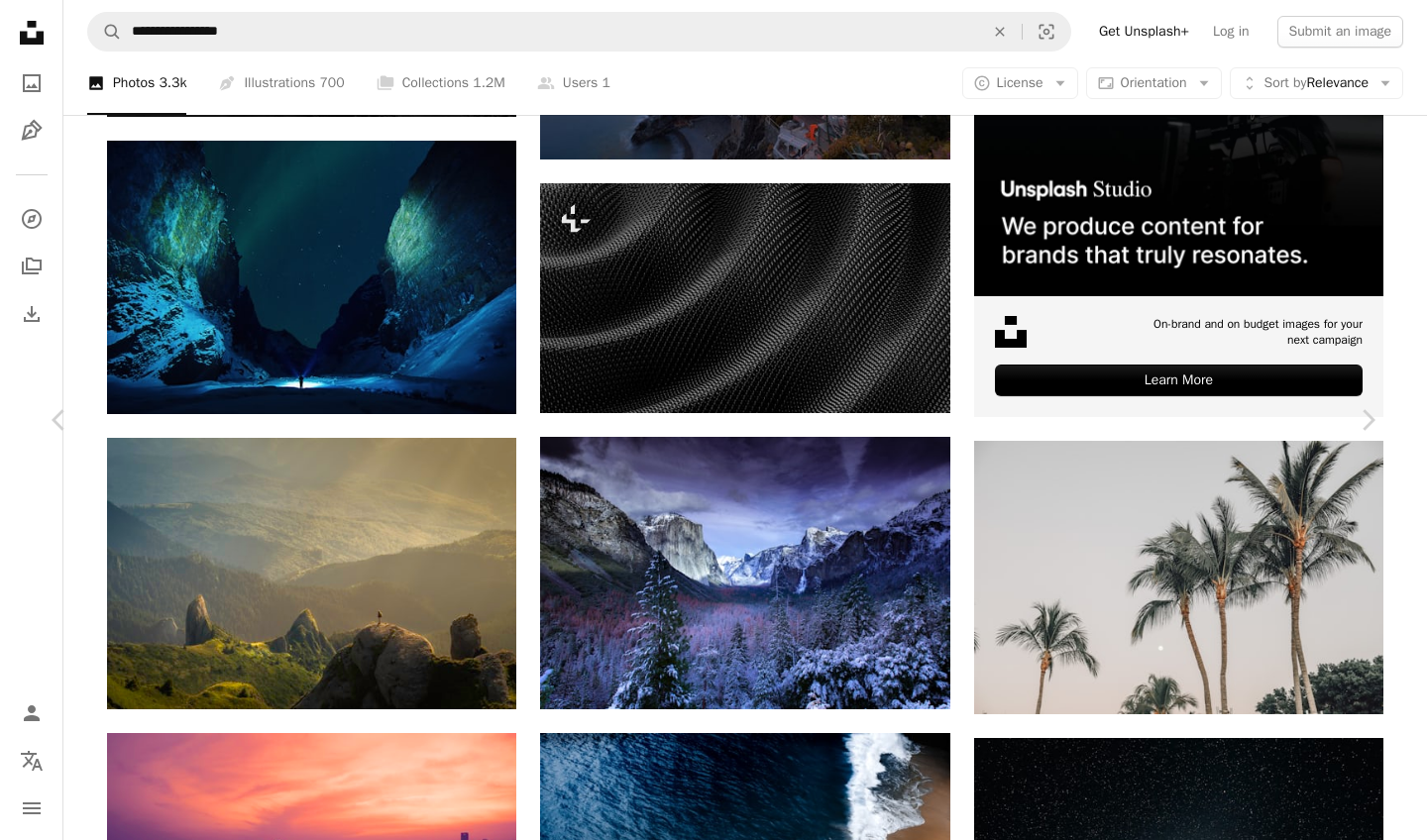 click on "Zoom in" at bounding box center [706, 3693] 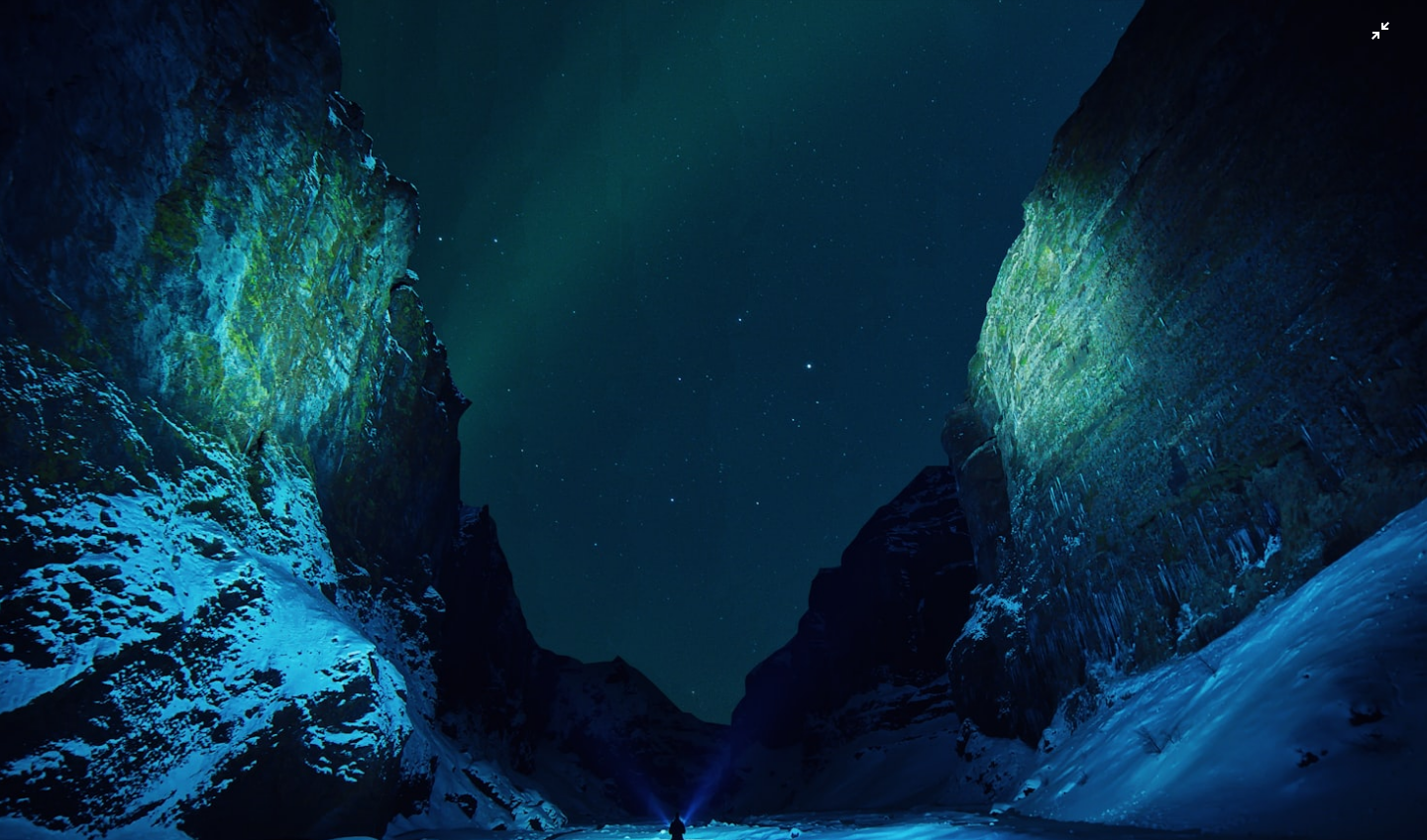 scroll, scrollTop: 56, scrollLeft: 0, axis: vertical 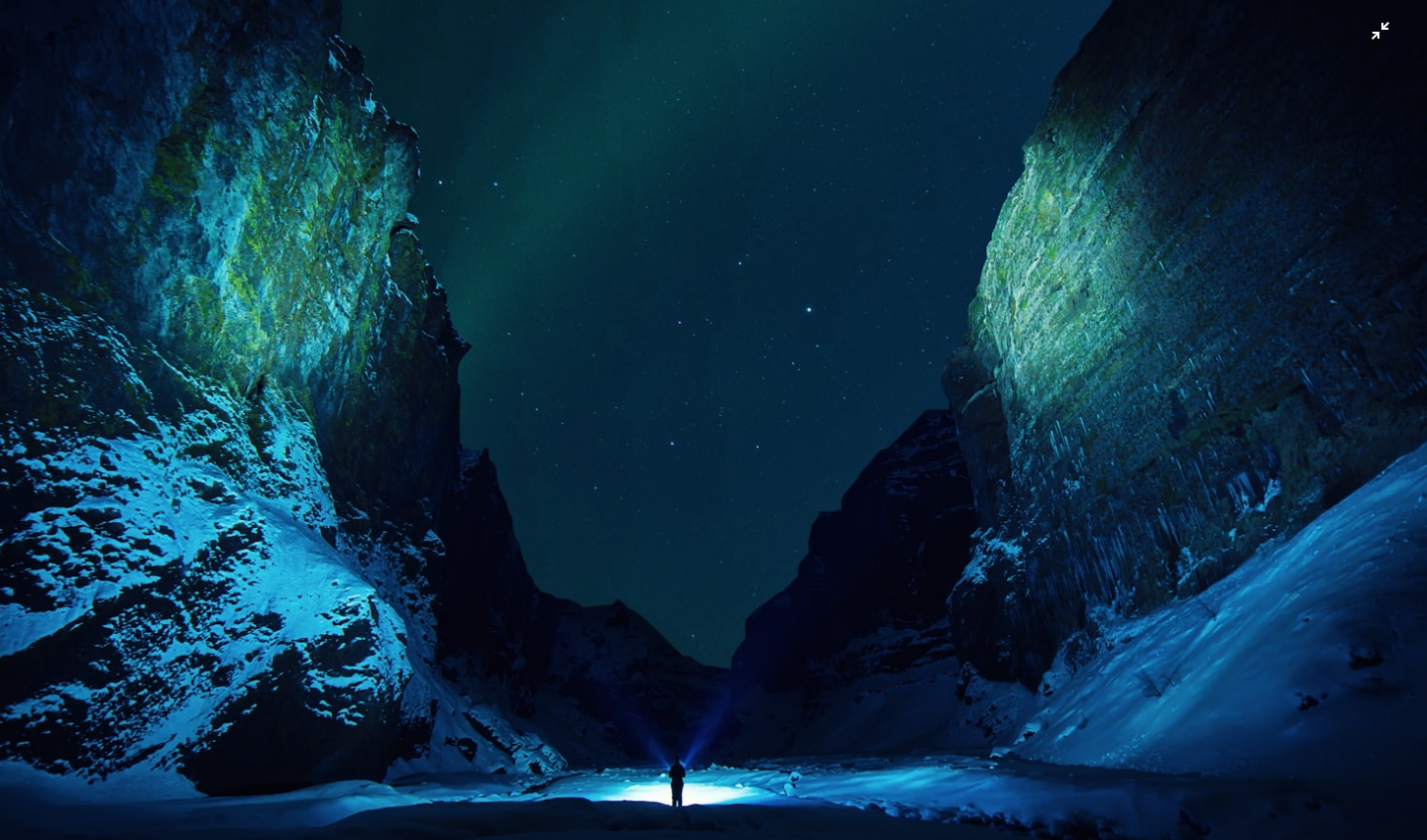 click at bounding box center (714, 419) 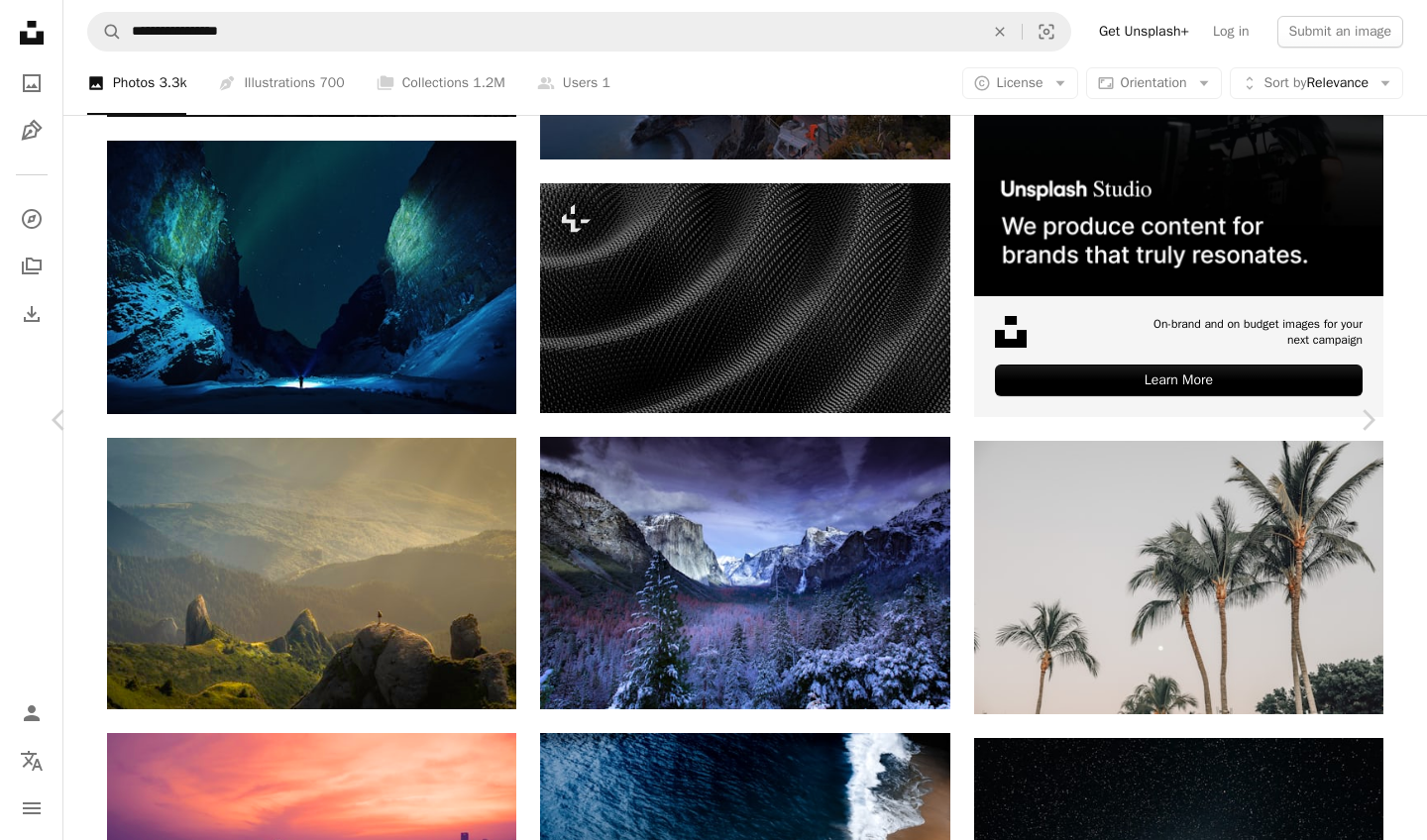 click on "[FIRST] [LAST] [LOCATION] [LOCATION], [COUNTRY] [MONTH] [DAY], [YEAR]" at bounding box center [714, 3693] 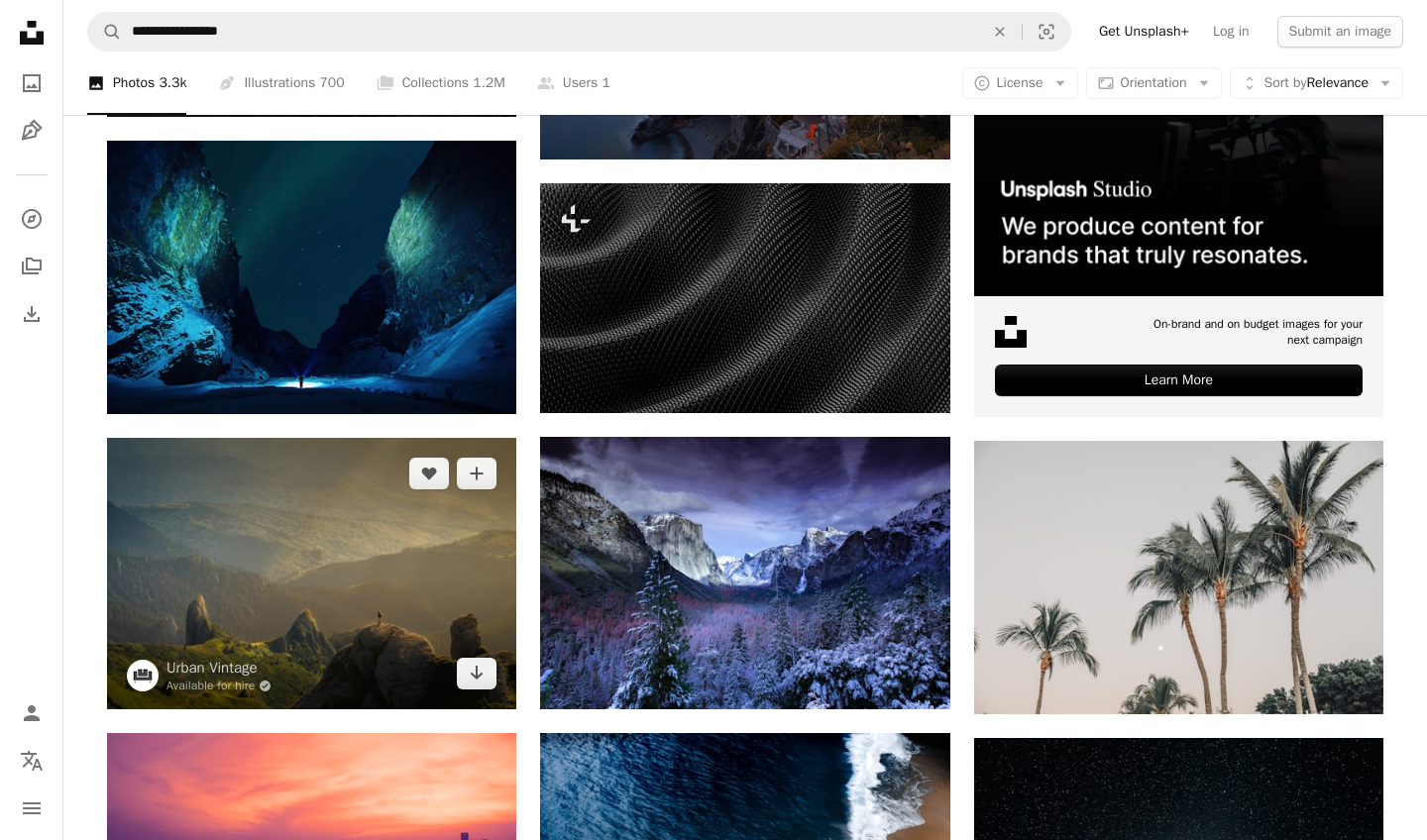 click at bounding box center [311, 574] 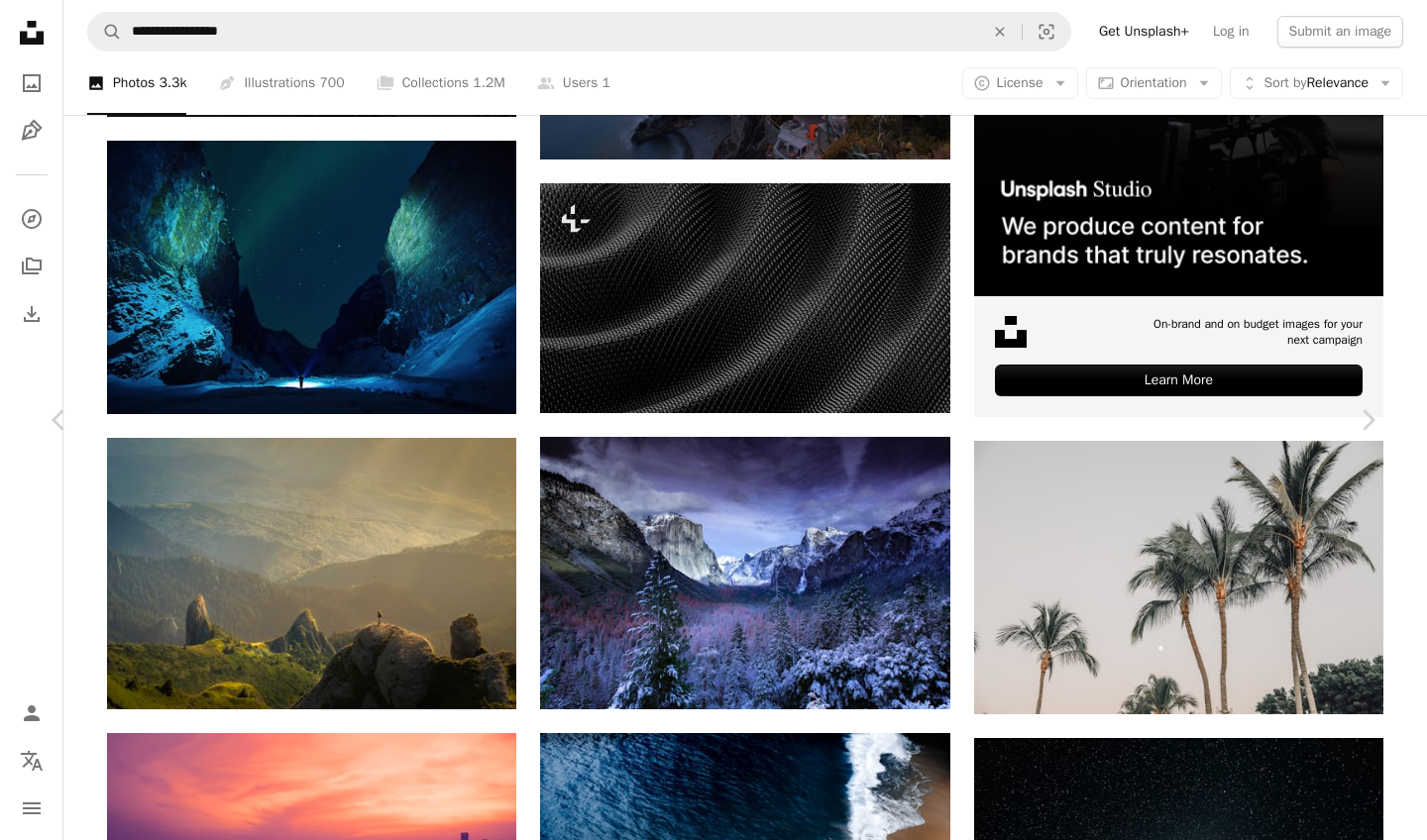 click at bounding box center [706, 3693] 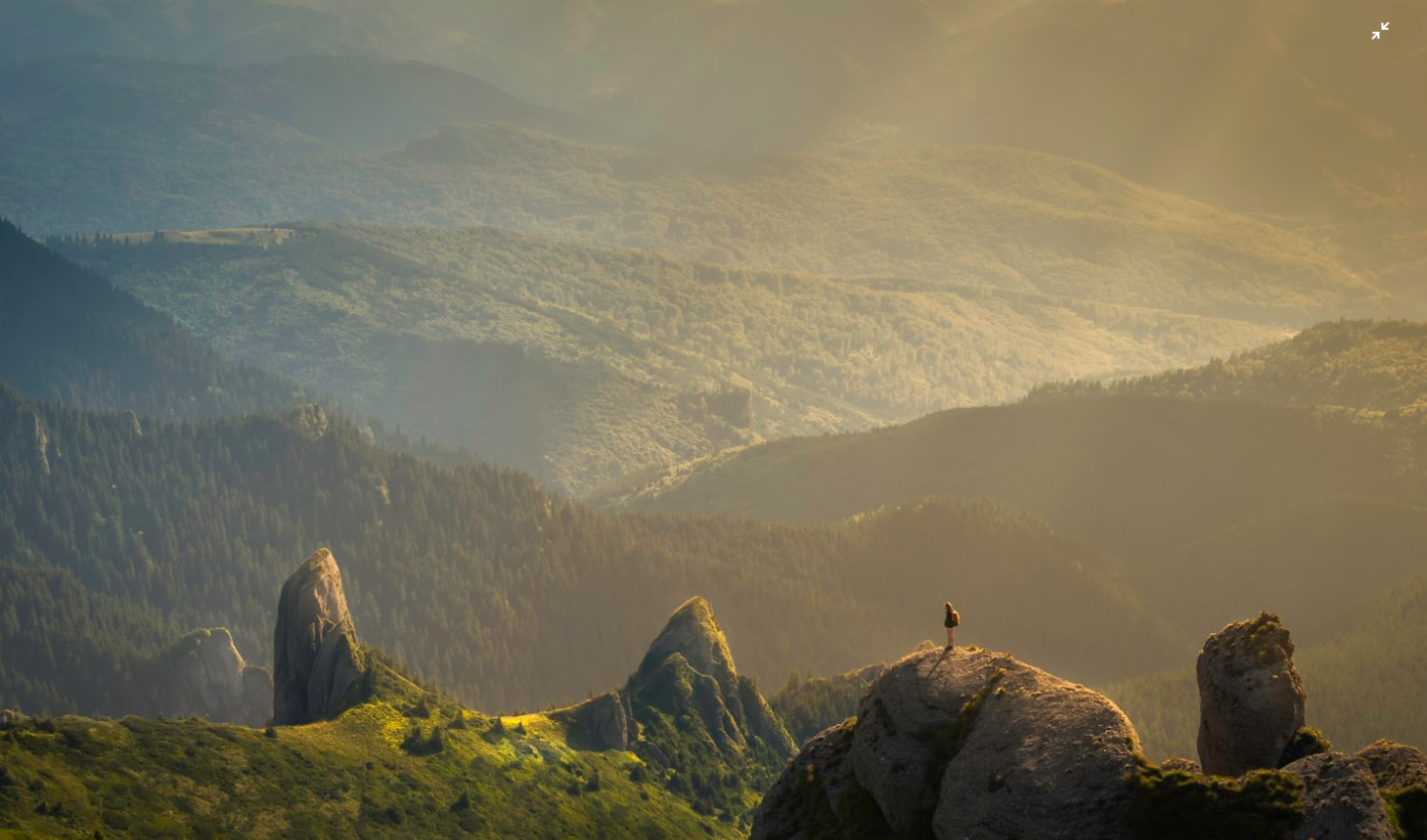 scroll, scrollTop: 54, scrollLeft: 0, axis: vertical 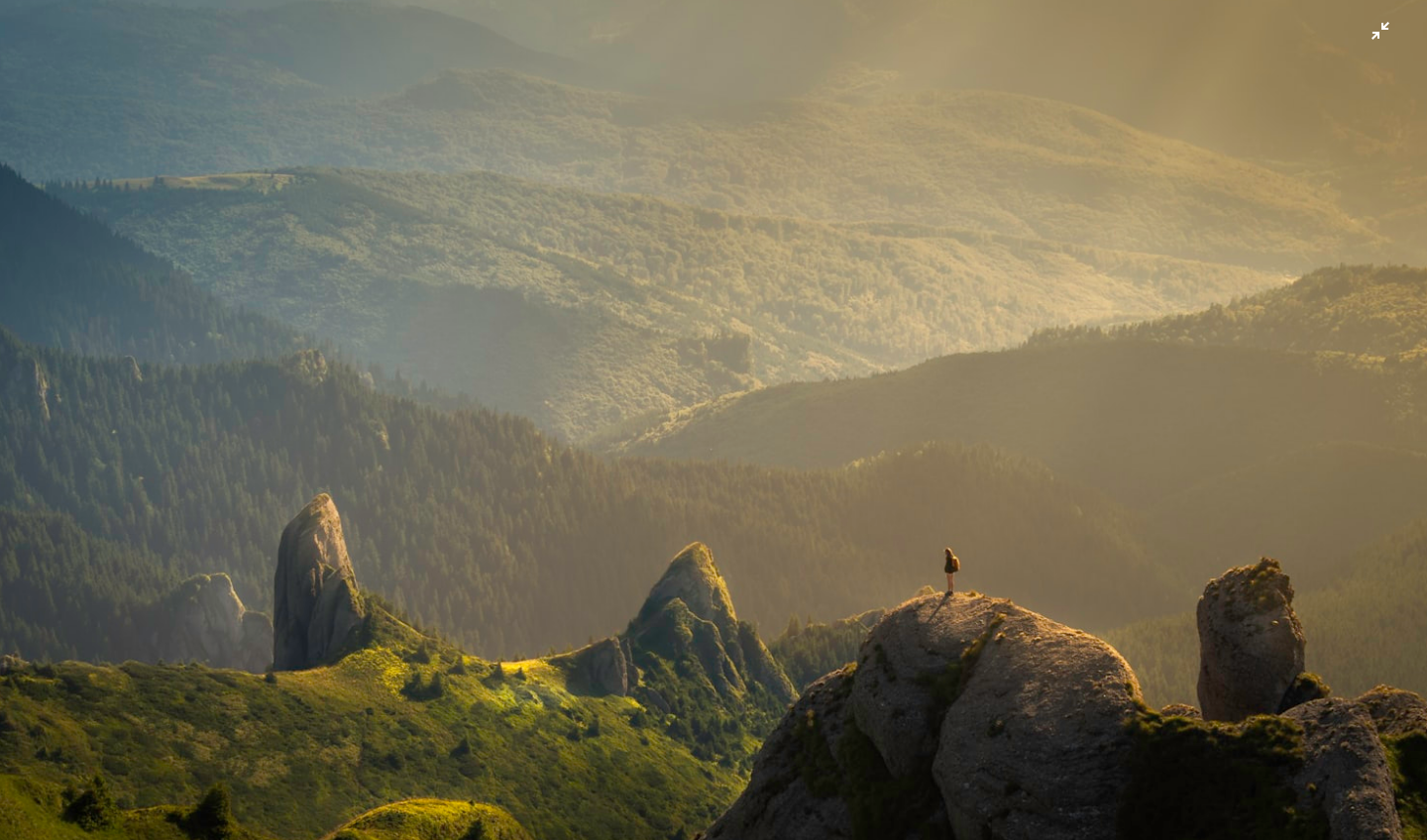 click at bounding box center (714, 419) 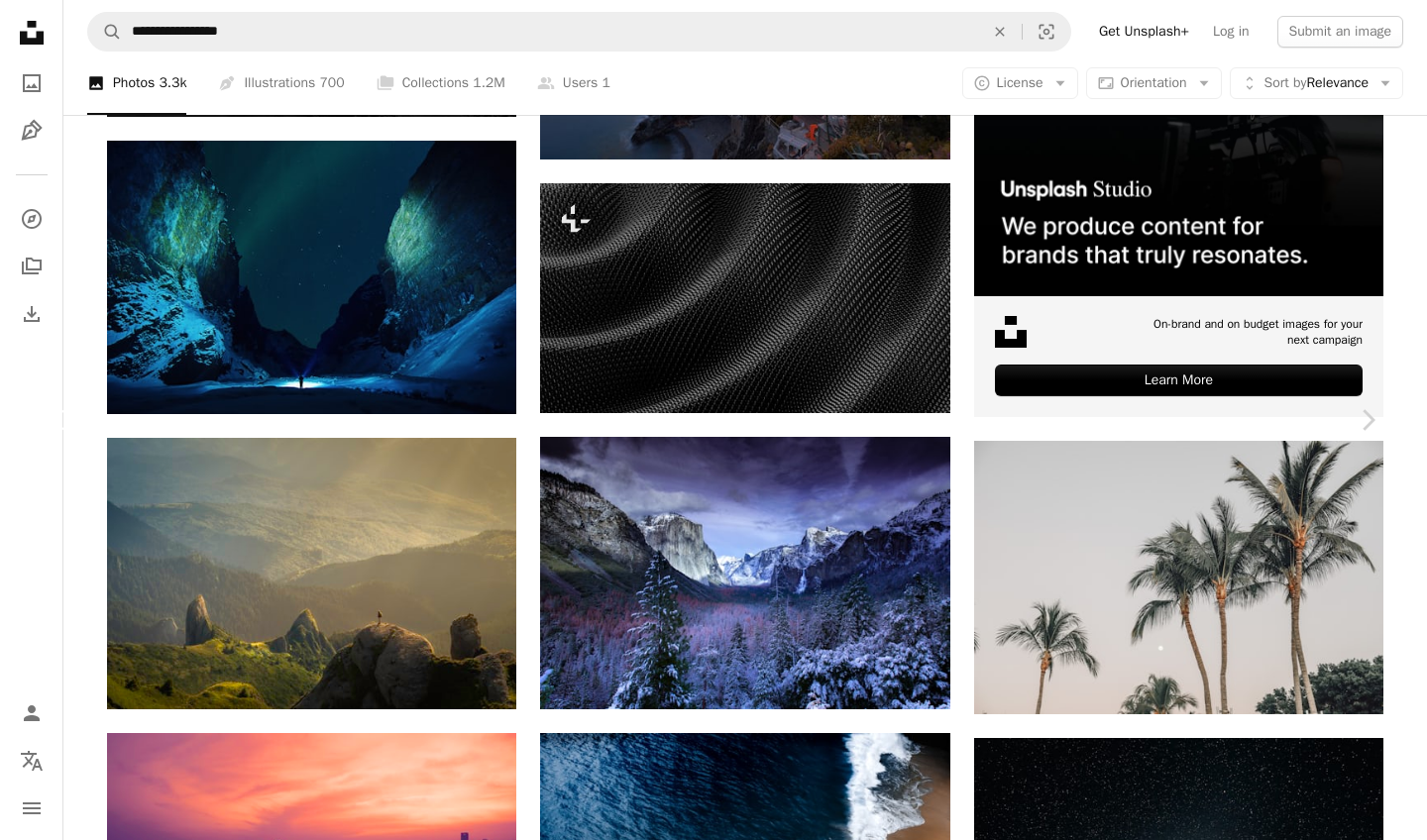 click on "Chevron left" at bounding box center [59, 420] 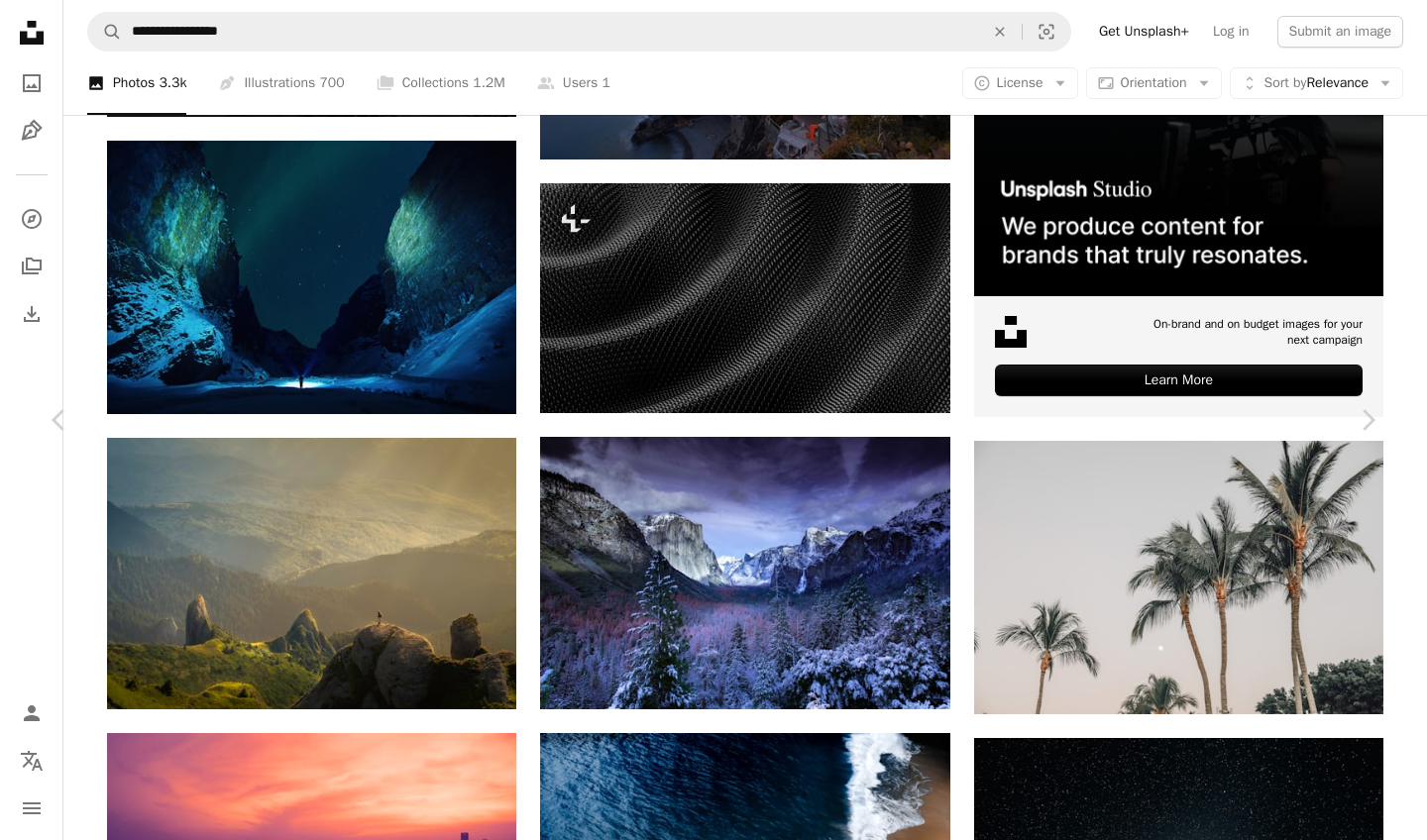 click on "[FIRST] [LAST] [LOCATION] [LOCATION], [COUNTRY] [MONTH] [DAY], [YEAR]" at bounding box center [714, 3693] 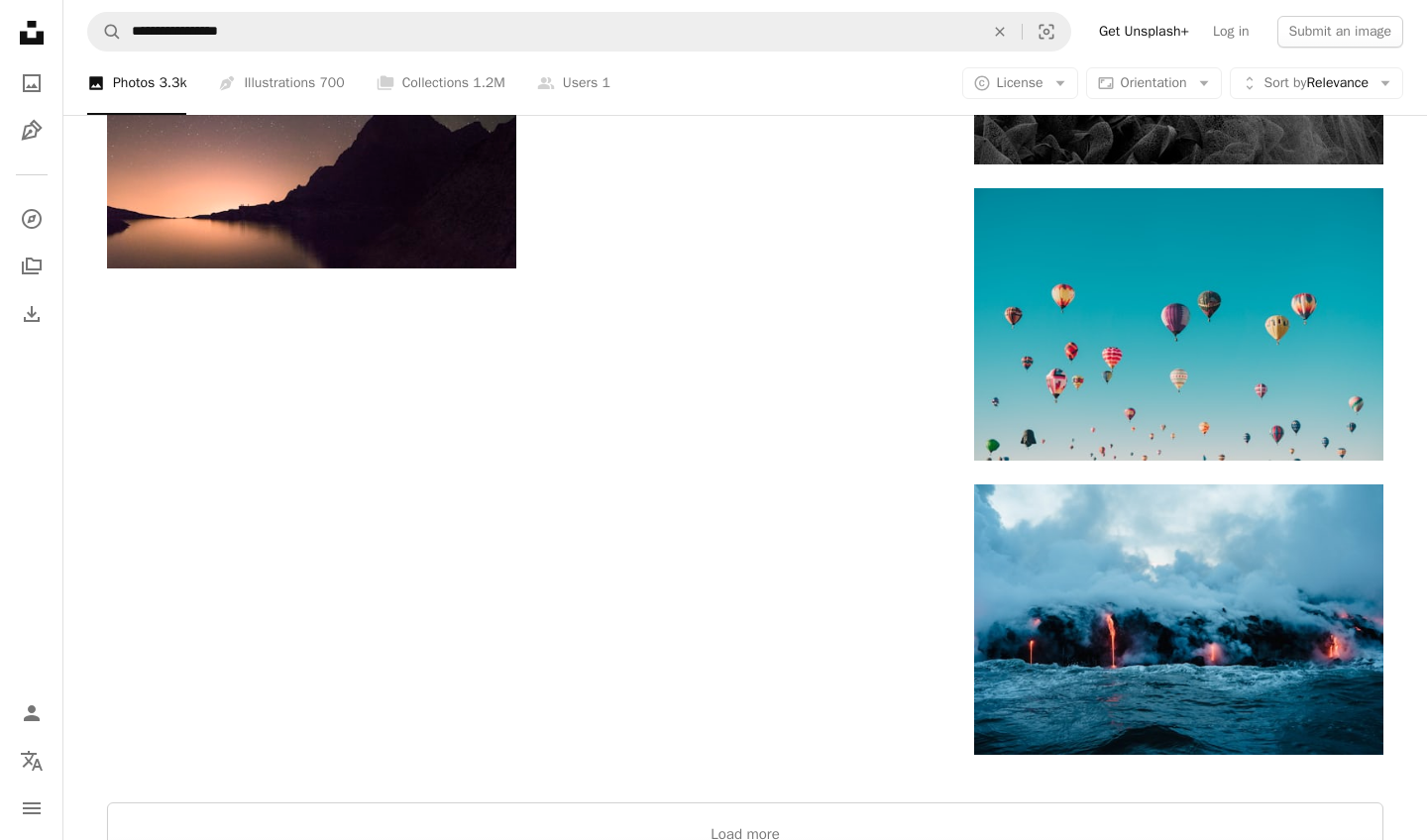 scroll, scrollTop: 1908, scrollLeft: 0, axis: vertical 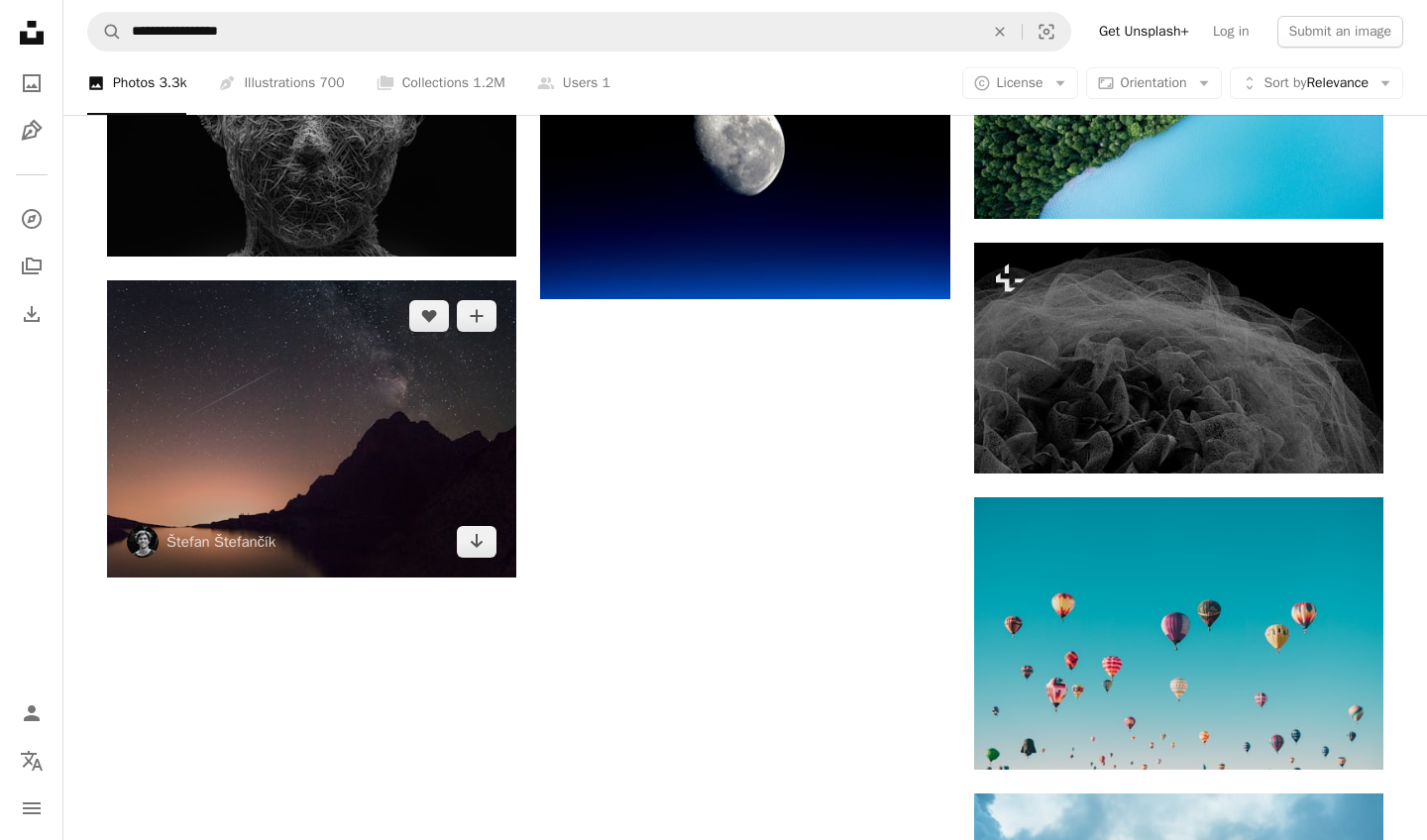 click at bounding box center [311, 429] 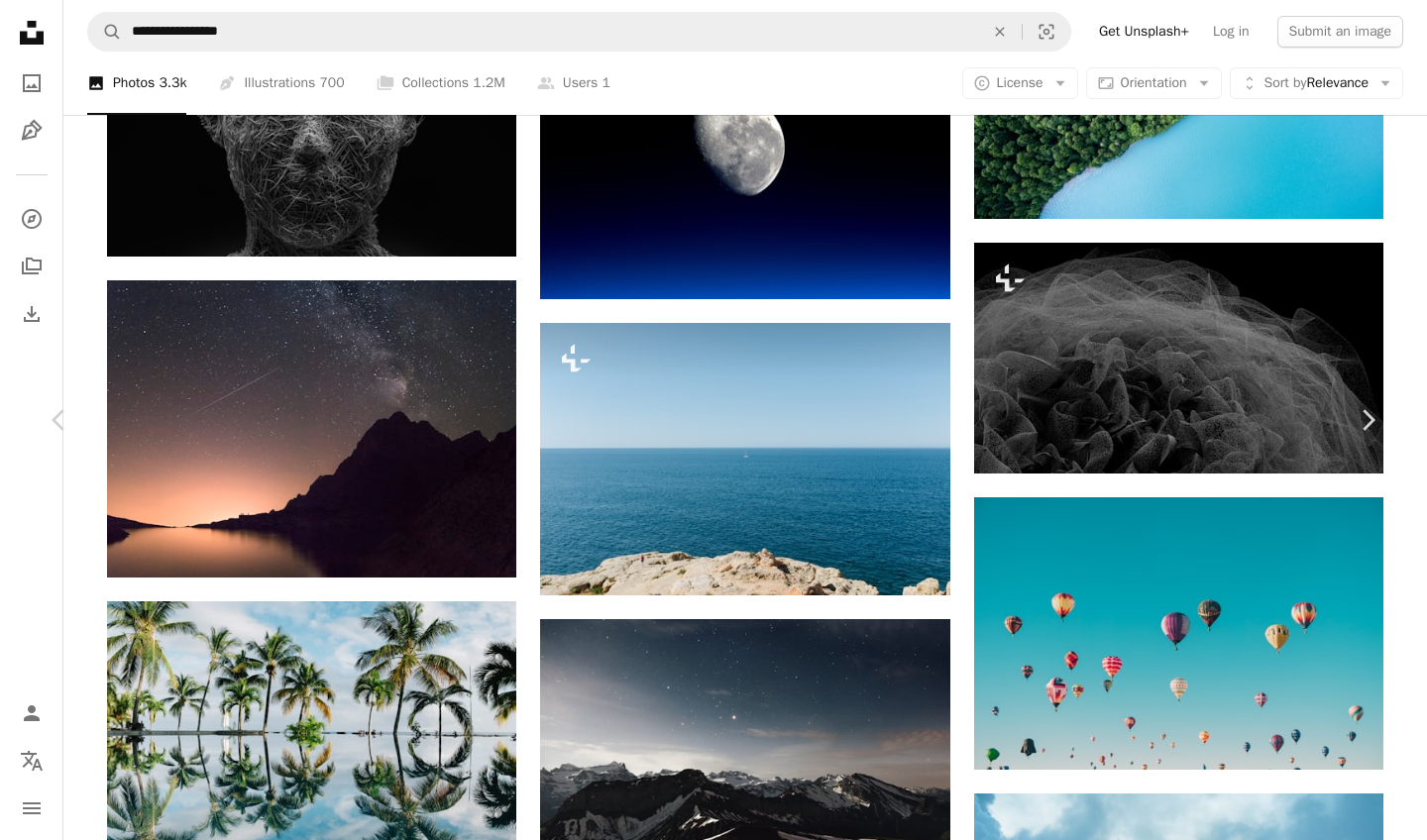 click at bounding box center (706, 4376) 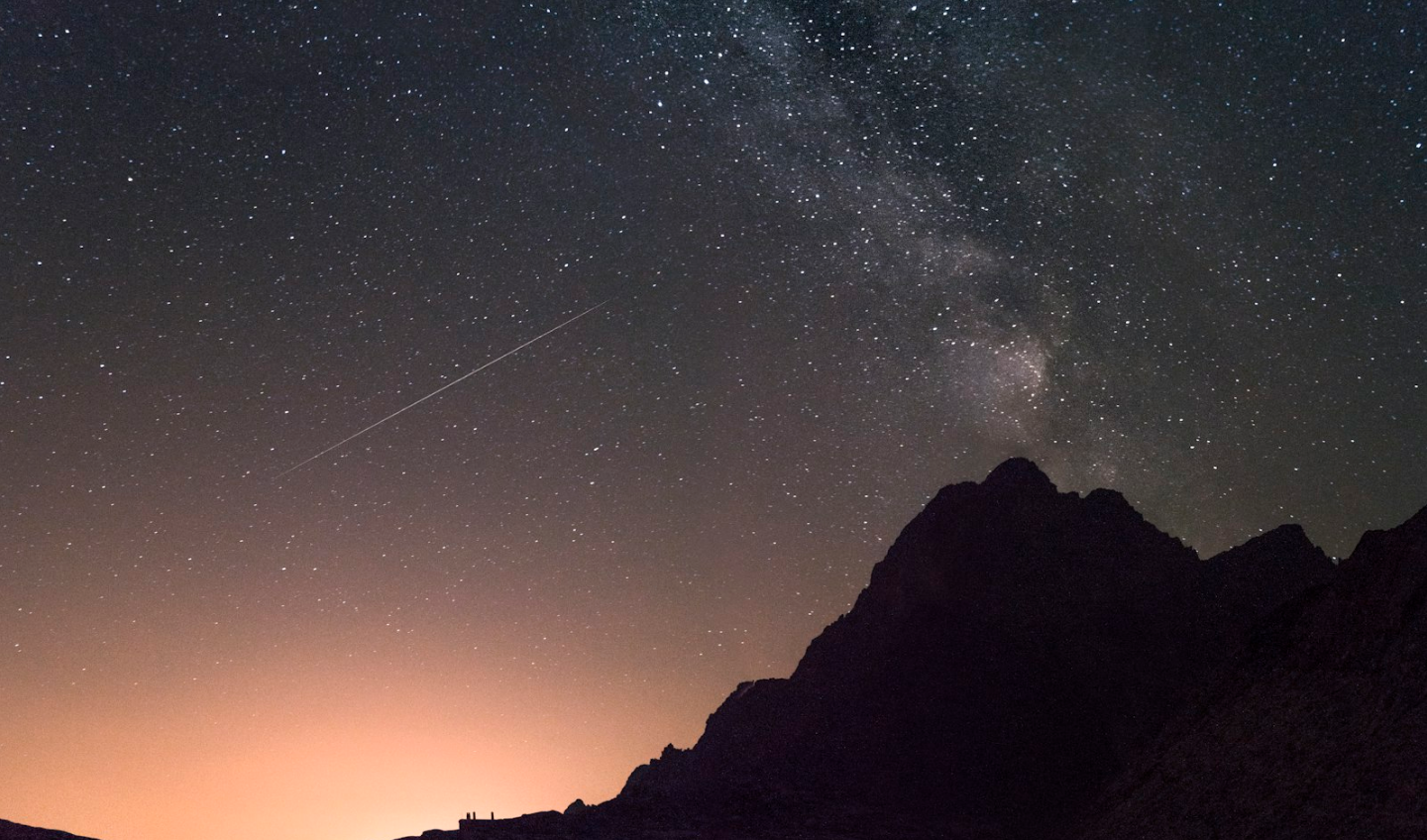 scroll, scrollTop: 99, scrollLeft: 0, axis: vertical 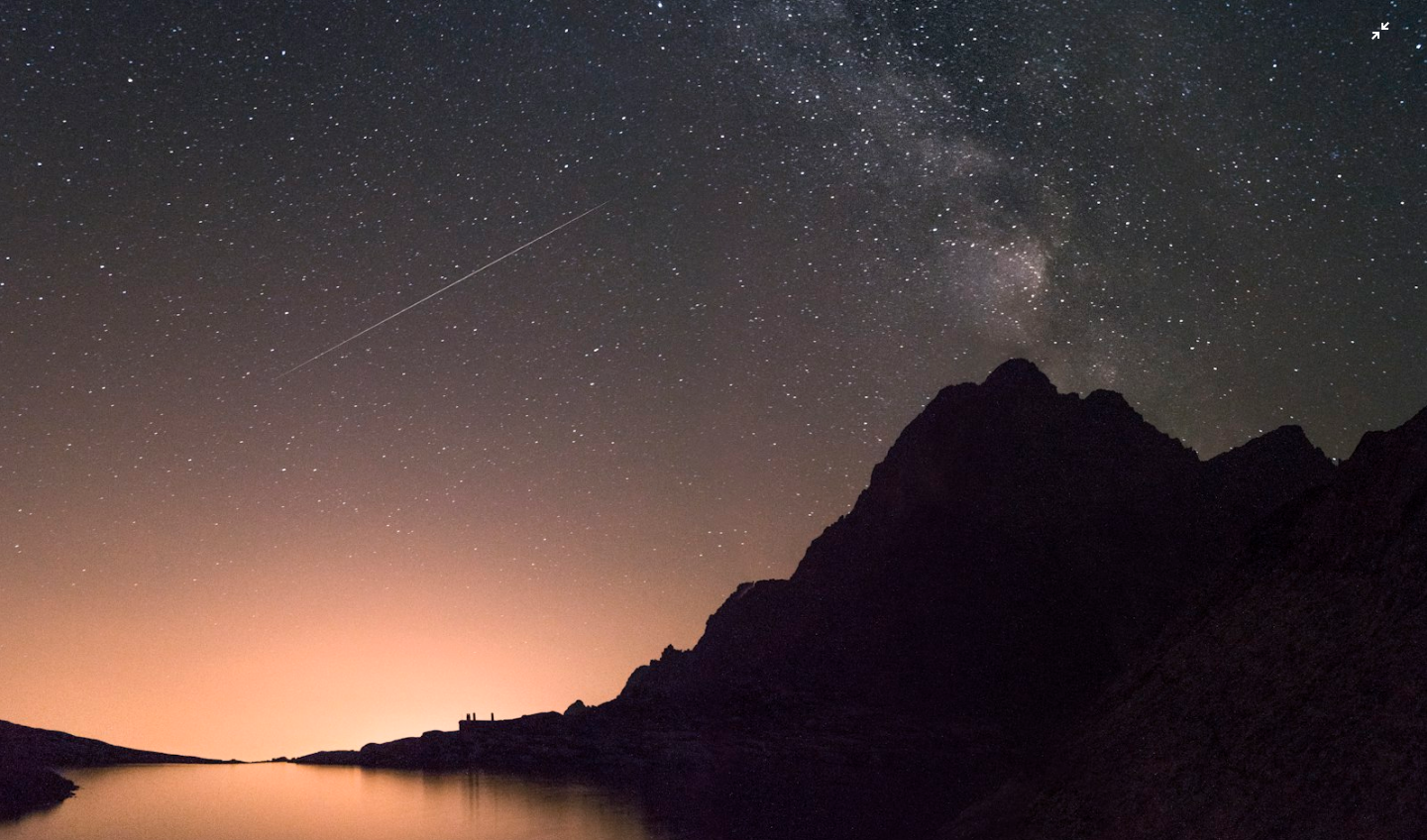 click at bounding box center [714, 419] 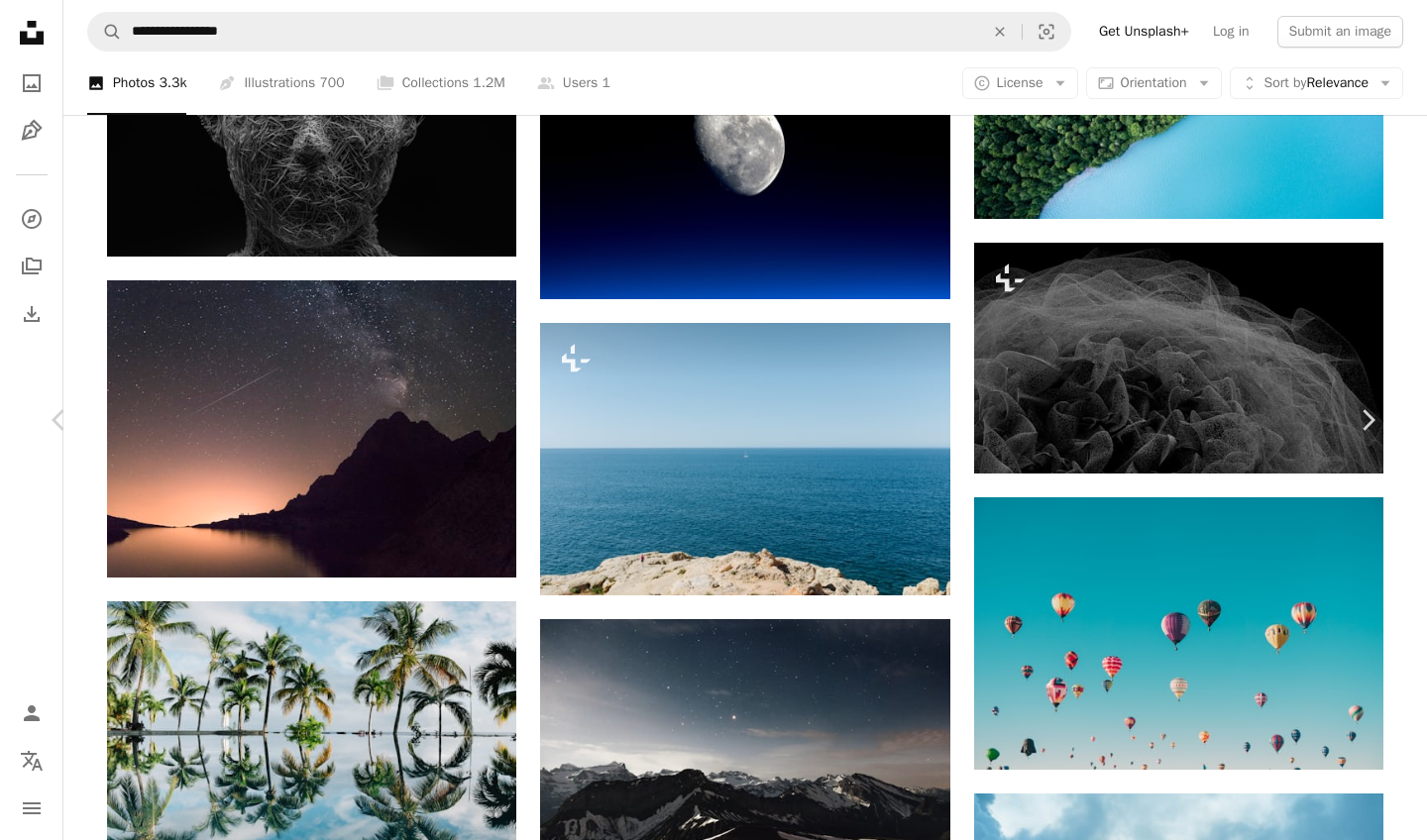 click on "An X shape Chevron left Chevron right Štefan Štefančík cikstefan A heart A plus sign Edit image   Plus sign for Unsplash+ Download free Chevron down Zoom in Views 132,977,239 Downloads 1,013,710 Featured in Photos ,  Nature ,  Wallpapers A forward-right arrow Share Info icon Info More Actions Starry sky over the Tatras A map marker Téryho chata, [CITY], [STATE] Calendar outlined Published on  June 25, 2016 Camera SONY, SLT-A58 Safety Free to use under the  Unsplash License 4K Images wallpaper laptop wallpaper ipad apple products ipad air technology products Backgrounds Browse premium related images on iStock  |  Save 20% with code UNSPLASH20 View more on iStock  ↗ Related images A heart A plus sign Patrick Hendry Arrow pointing down Plus sign for Unsplash+ A heart A plus sign Jonny Gios For  Unsplash+ A lock   For" at bounding box center (714, 4376) 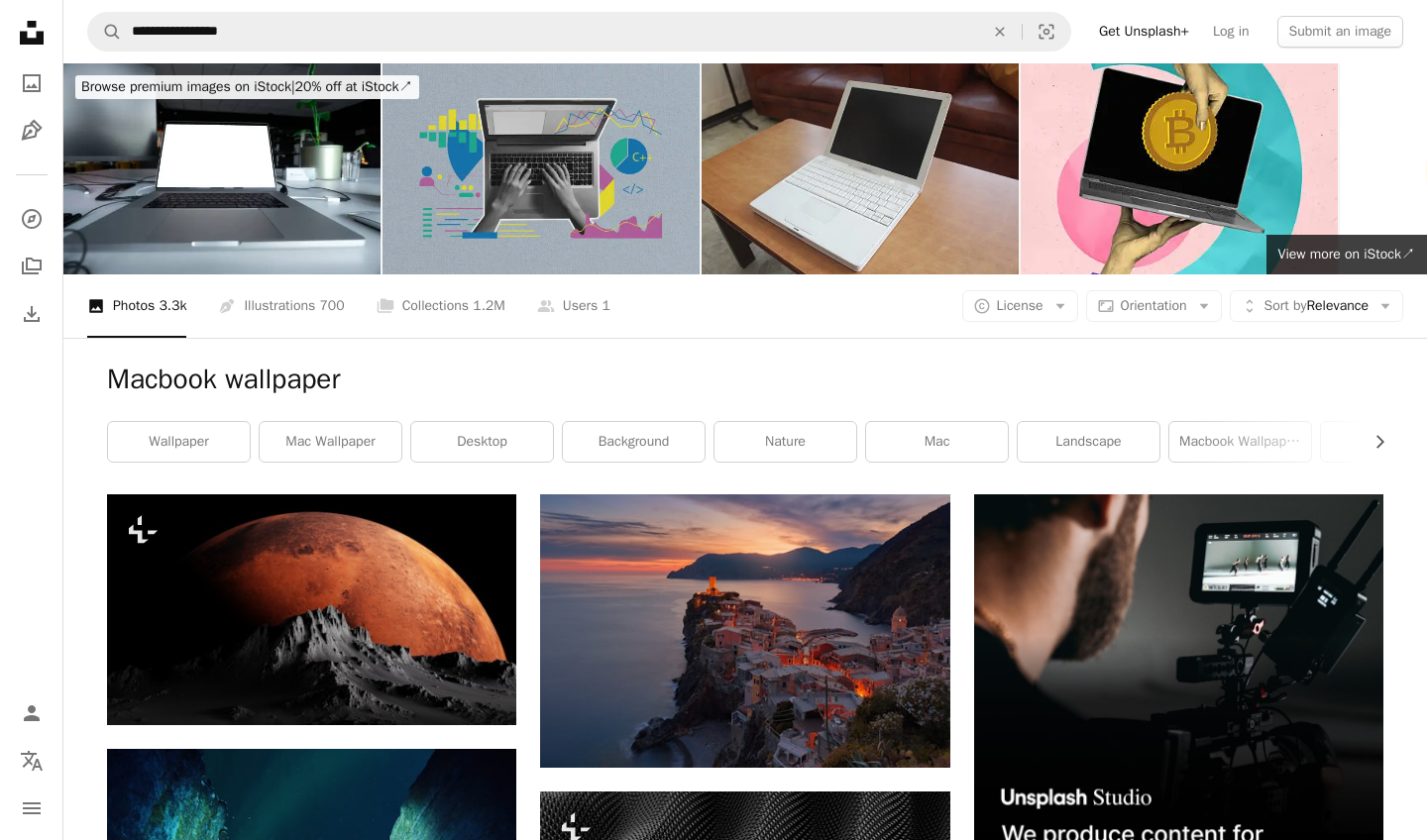 scroll, scrollTop: 0, scrollLeft: 0, axis: both 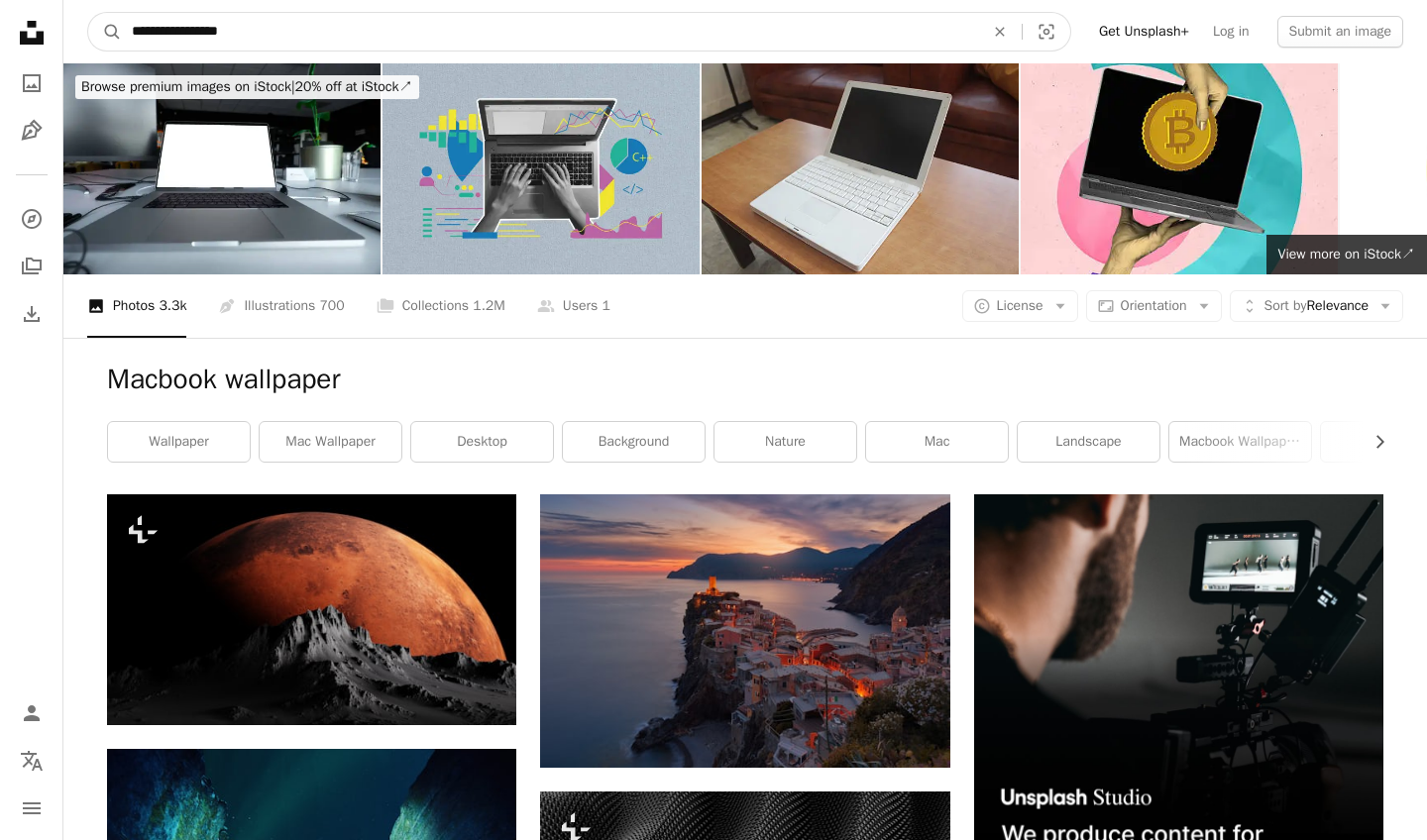 click on "**********" at bounding box center [550, 32] 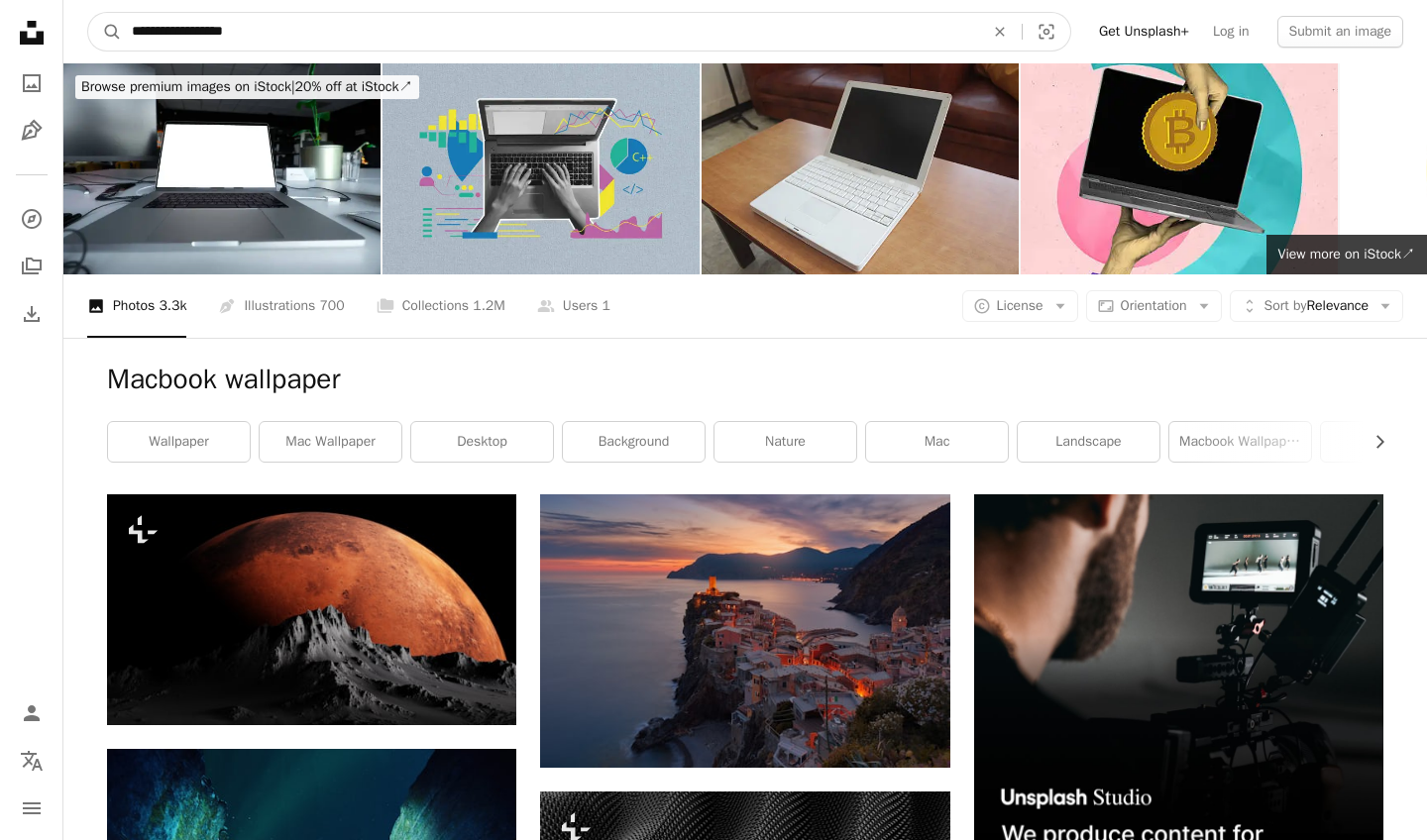 type on "**********" 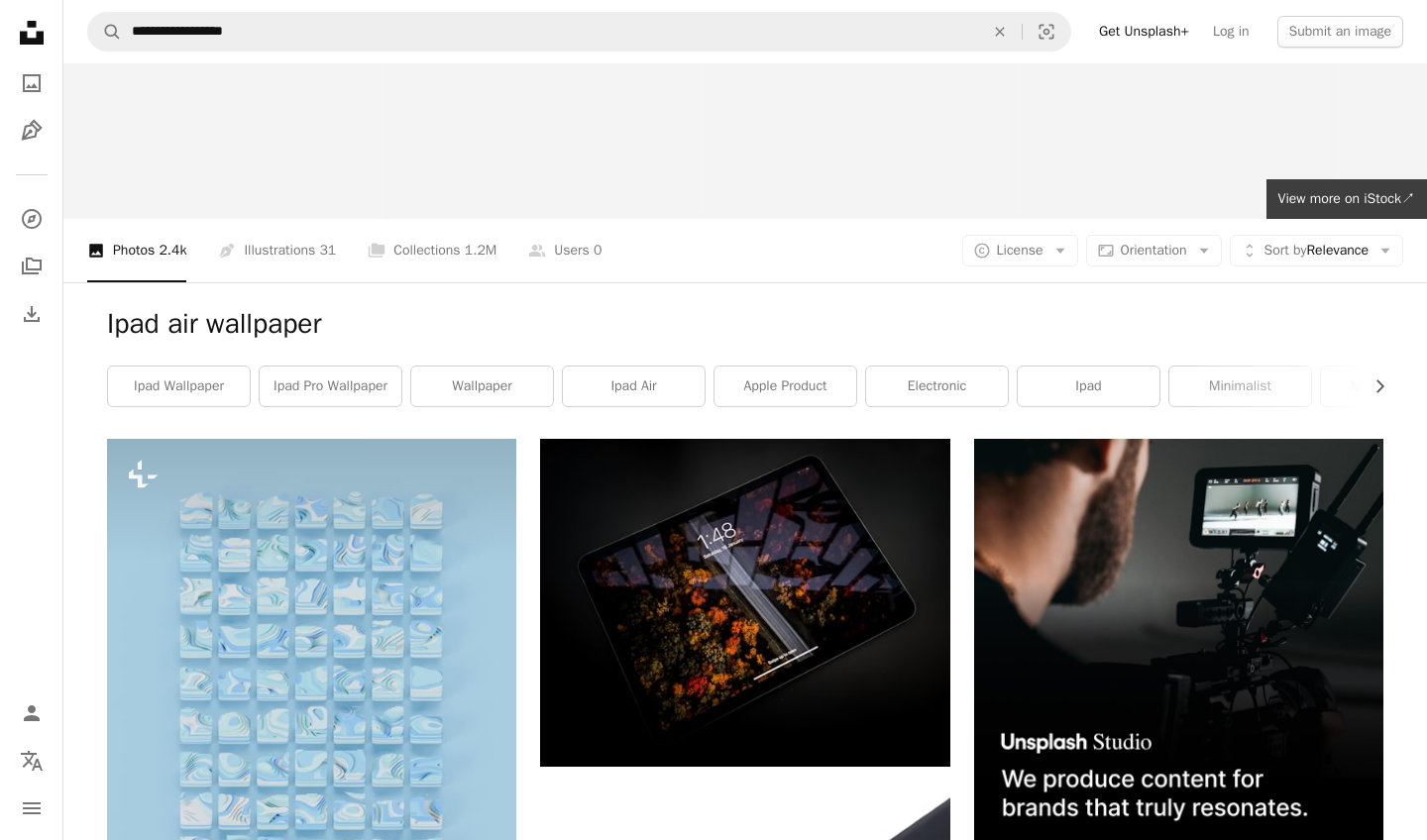 scroll, scrollTop: 275, scrollLeft: 0, axis: vertical 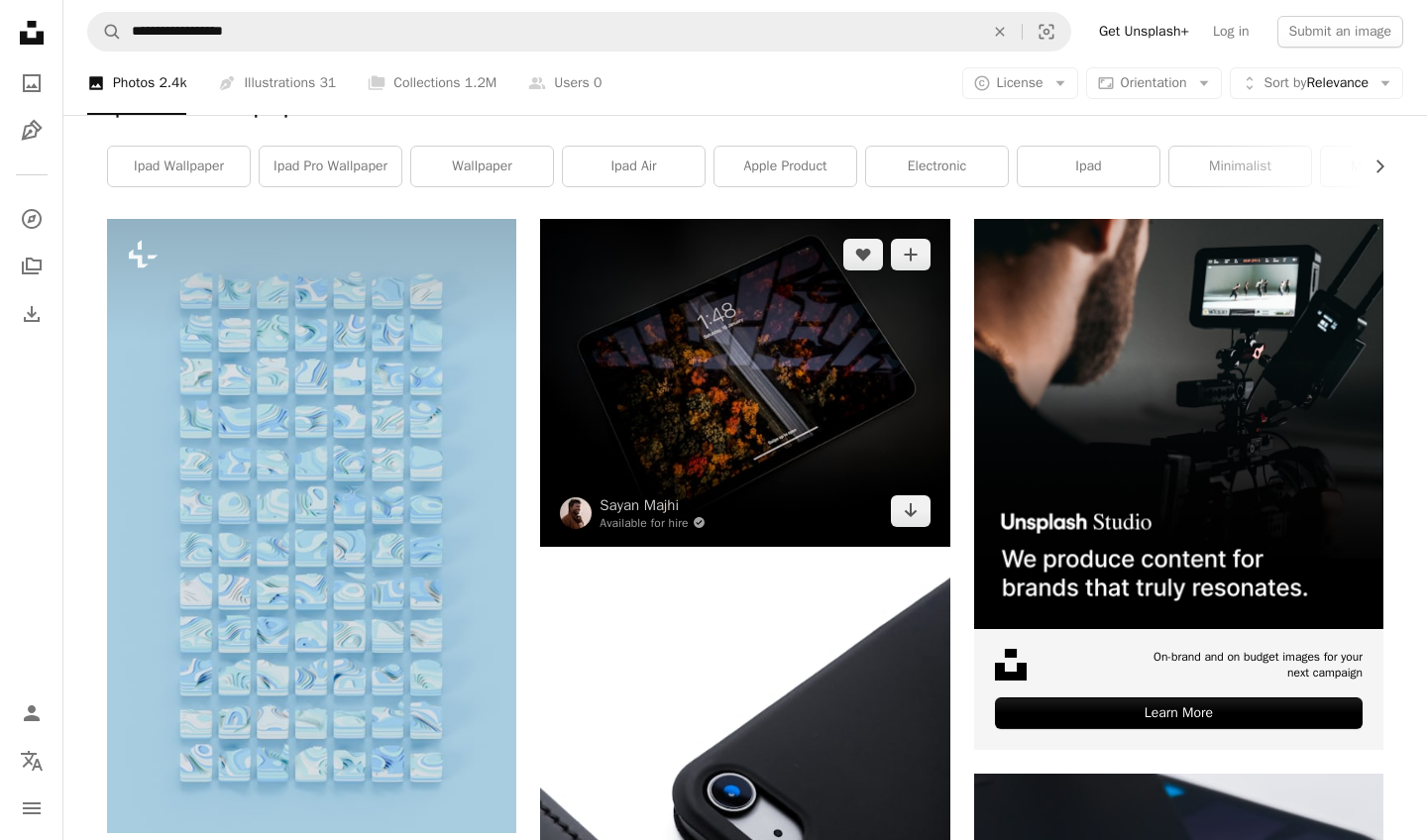 click at bounding box center (744, 382) 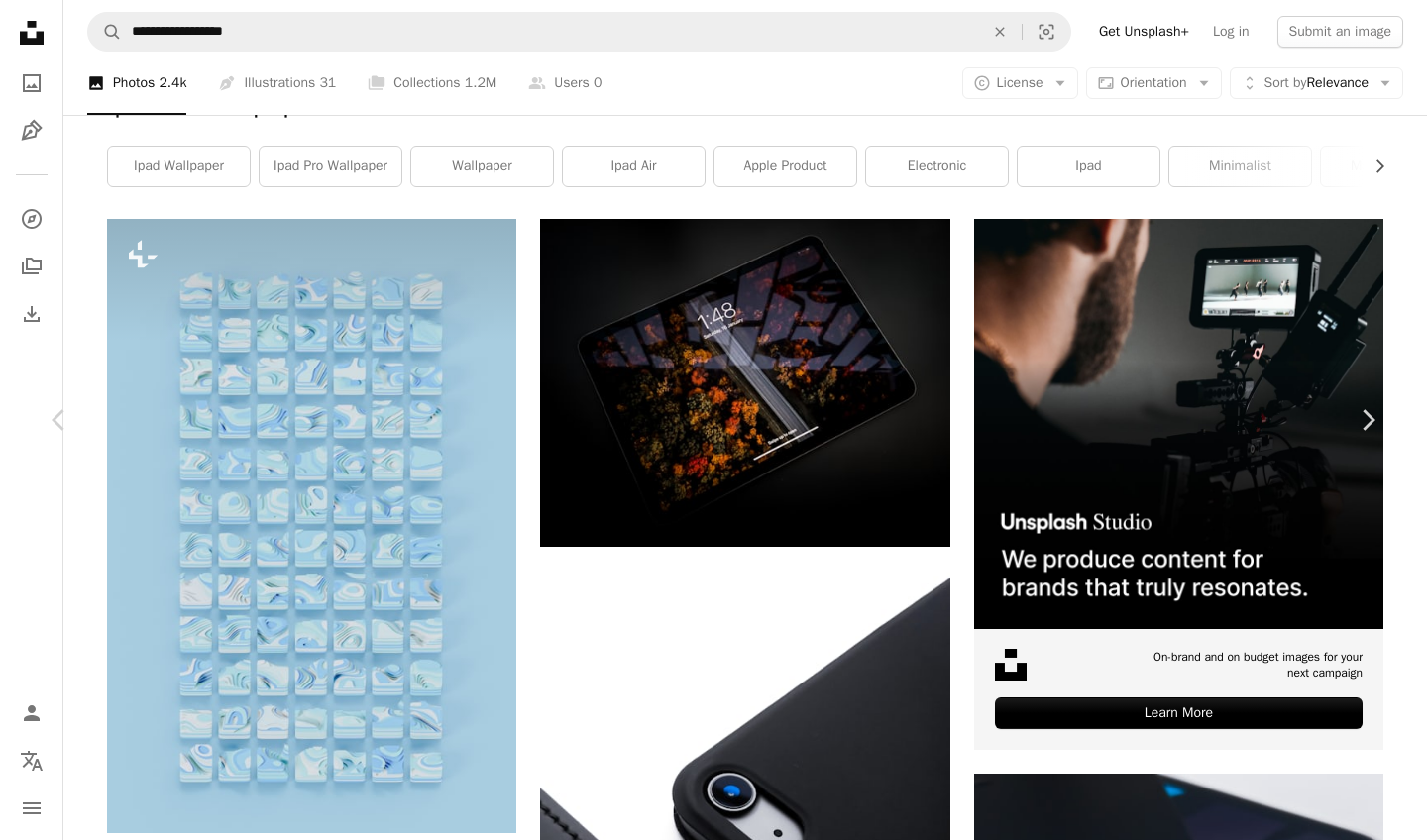 click at bounding box center (706, 4884) 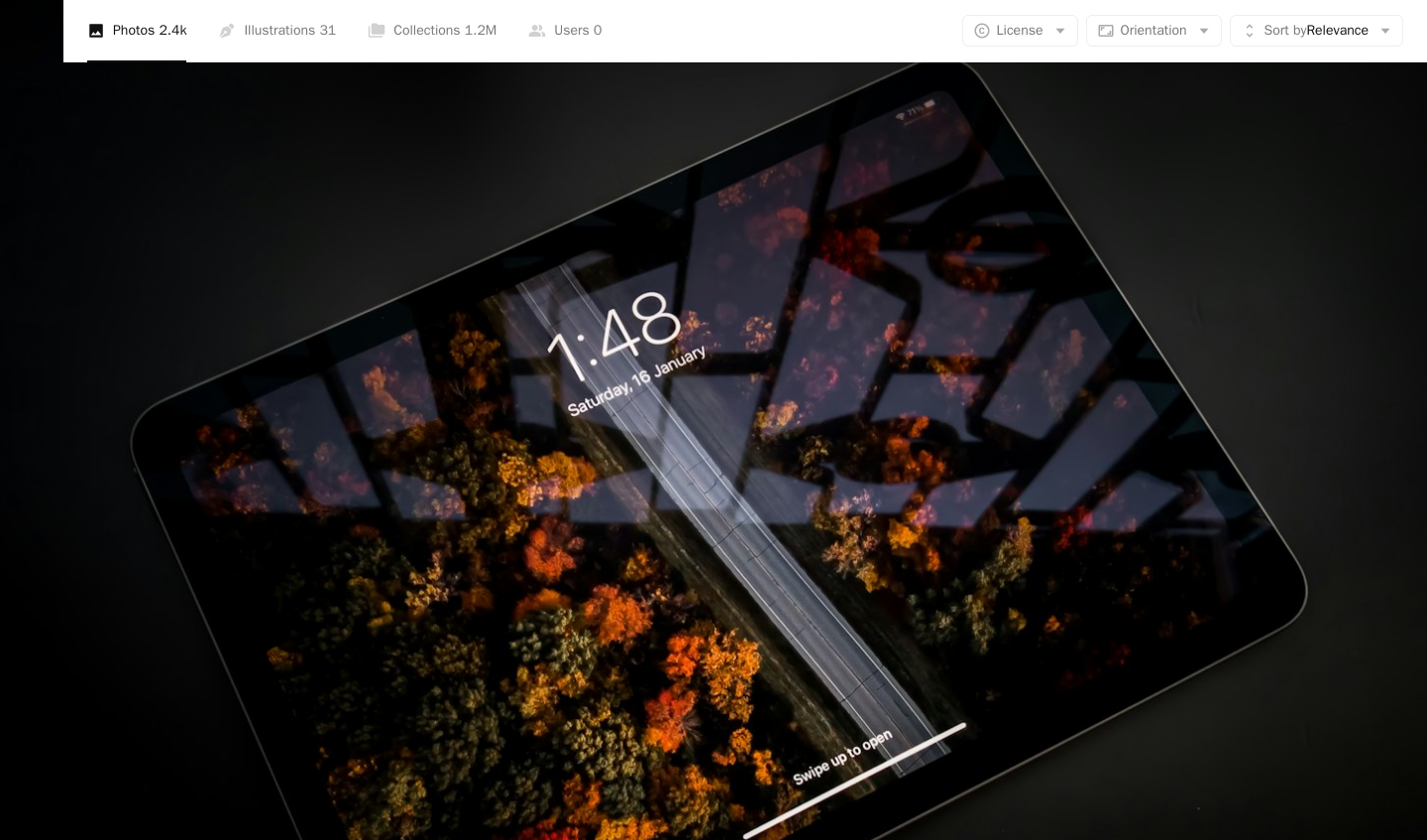 scroll, scrollTop: 152, scrollLeft: 0, axis: vertical 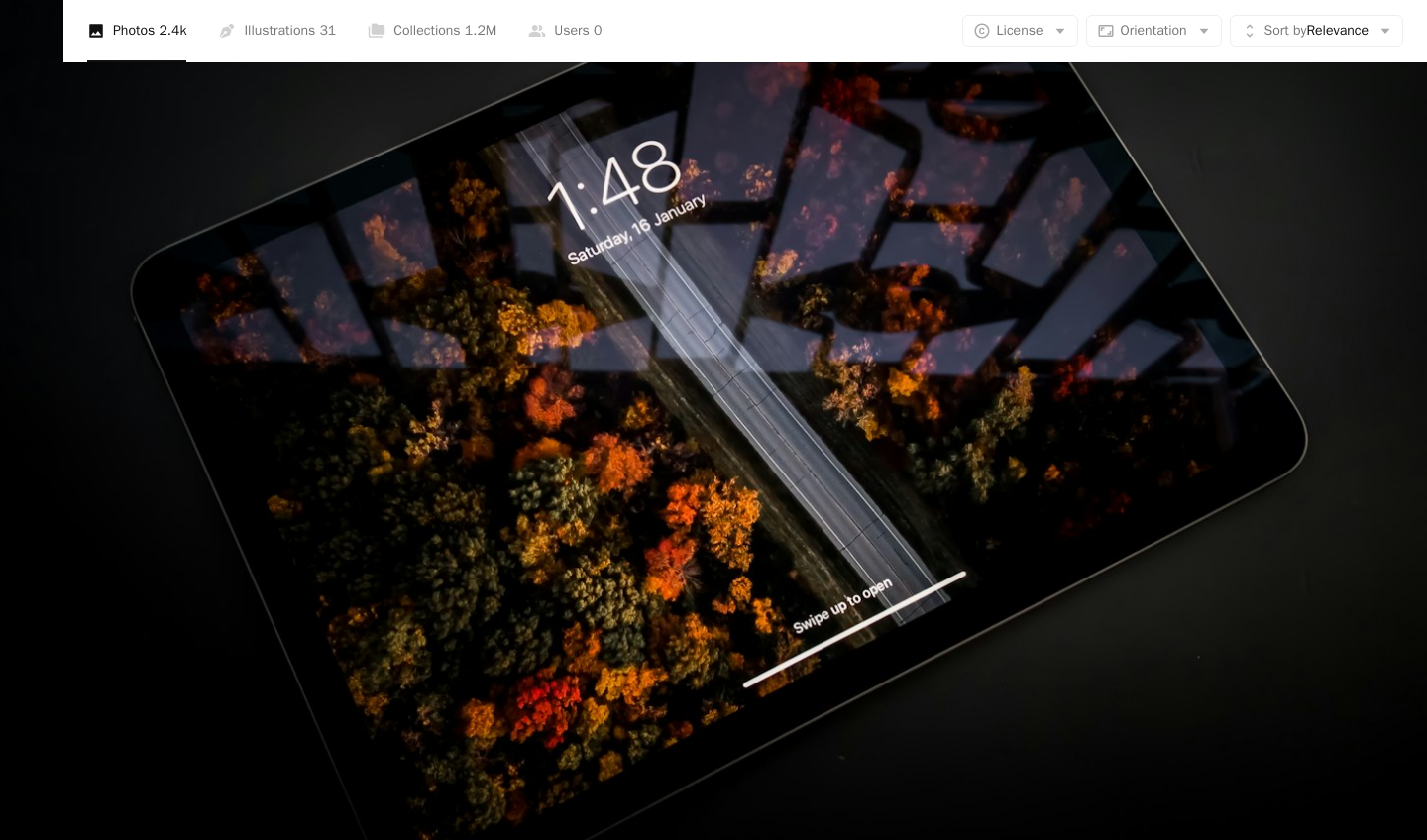 click at bounding box center [714, 419] 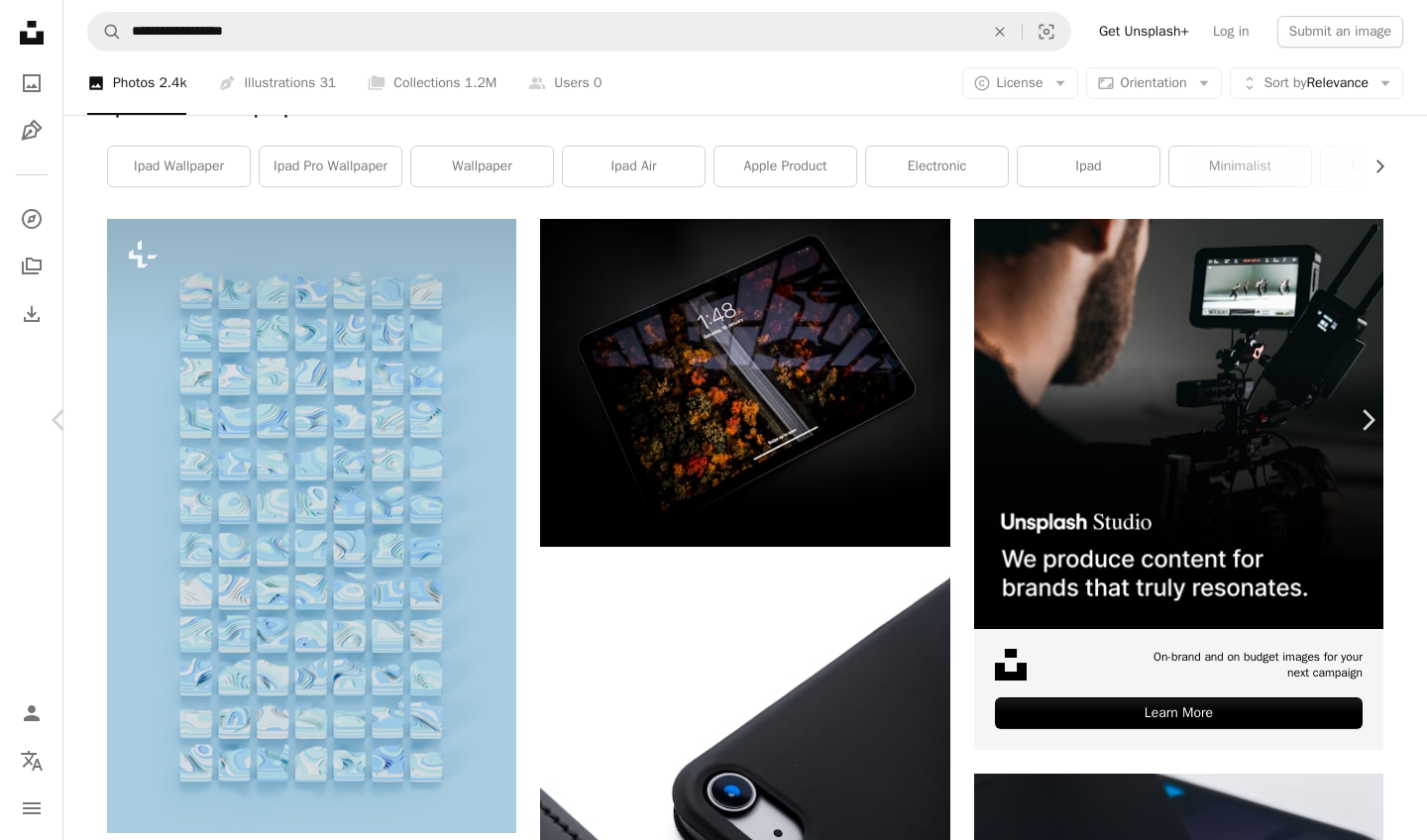 click on "An X shape Chevron left Chevron right Sayan Majhi Available for hire A checkmark inside of a circle A heart A plus sign Edit image   Plus sign for Unsplash+ Download free Chevron down Zoom in Views 220,702 Downloads 1,567 A forward-right arrow Share Info icon Info More Actions Calendar outlined Published on  August 27, 2021 Camera Realme, RMX1825 Safety Free to use under the  Unsplash License ipad wallpaper ipad apple products ipad air technology products Backgrounds Browse premium related images on iStock  |  Save 20% with code UNSPLASH20 View more on iStock  ↗ Related images A heart A plus sign Taitopia Render Arrow pointing down A heart A plus sign Sam Lau Arrow pointing down A heart A plus sign Artem Artemov Available for hire A checkmark inside of a circle Arrow pointing down Plus sign for Unsplash+ A heart A plus sign Sumaid pal Singh Bakshi For  Unsplash+ A lock   Download A heart A plus sign Trosh Bias Arrow pointing down Plus sign for Unsplash+ A heart A plus sign Swati B For  Unsplash+ A lock" at bounding box center (714, 4884) 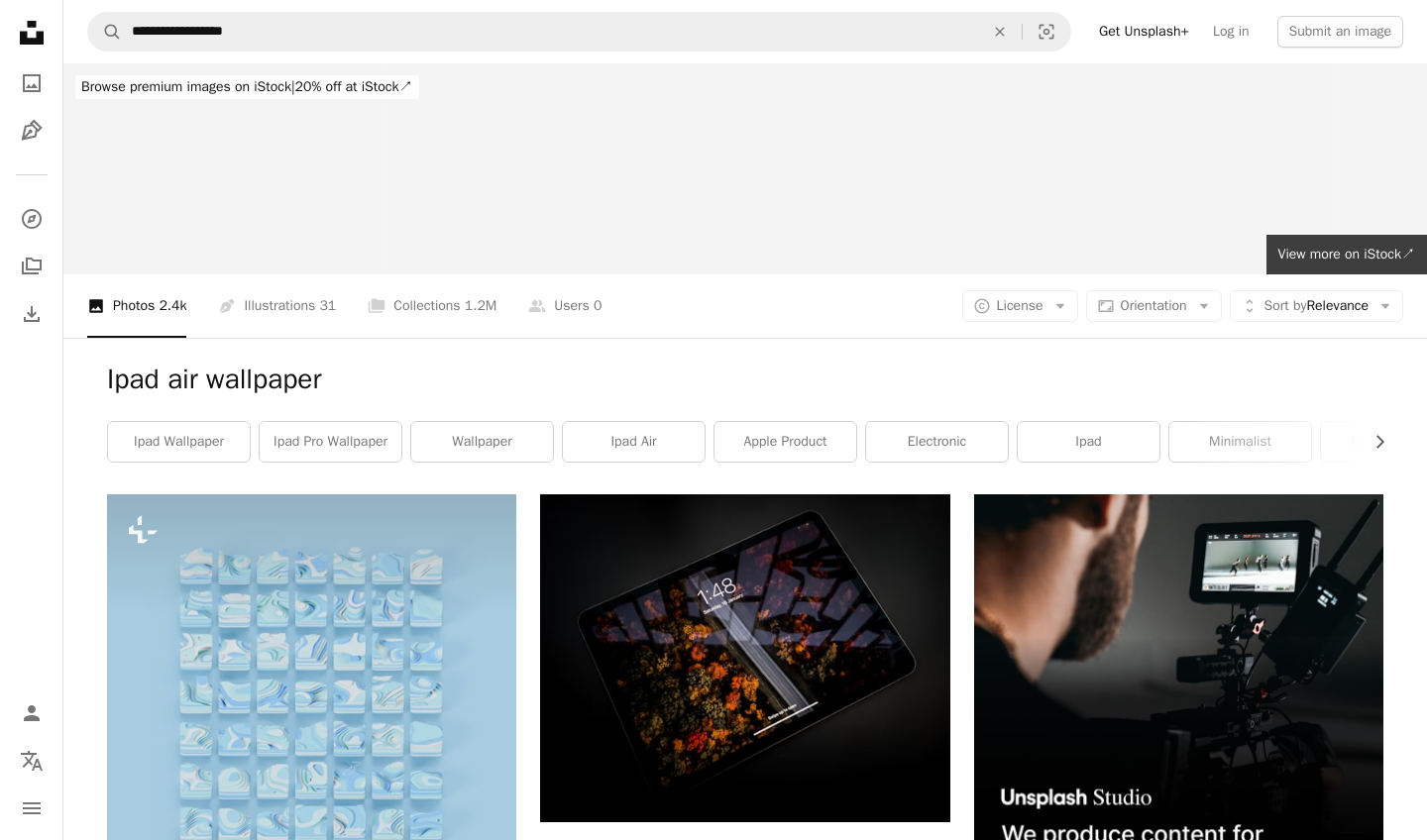 scroll, scrollTop: 0, scrollLeft: 0, axis: both 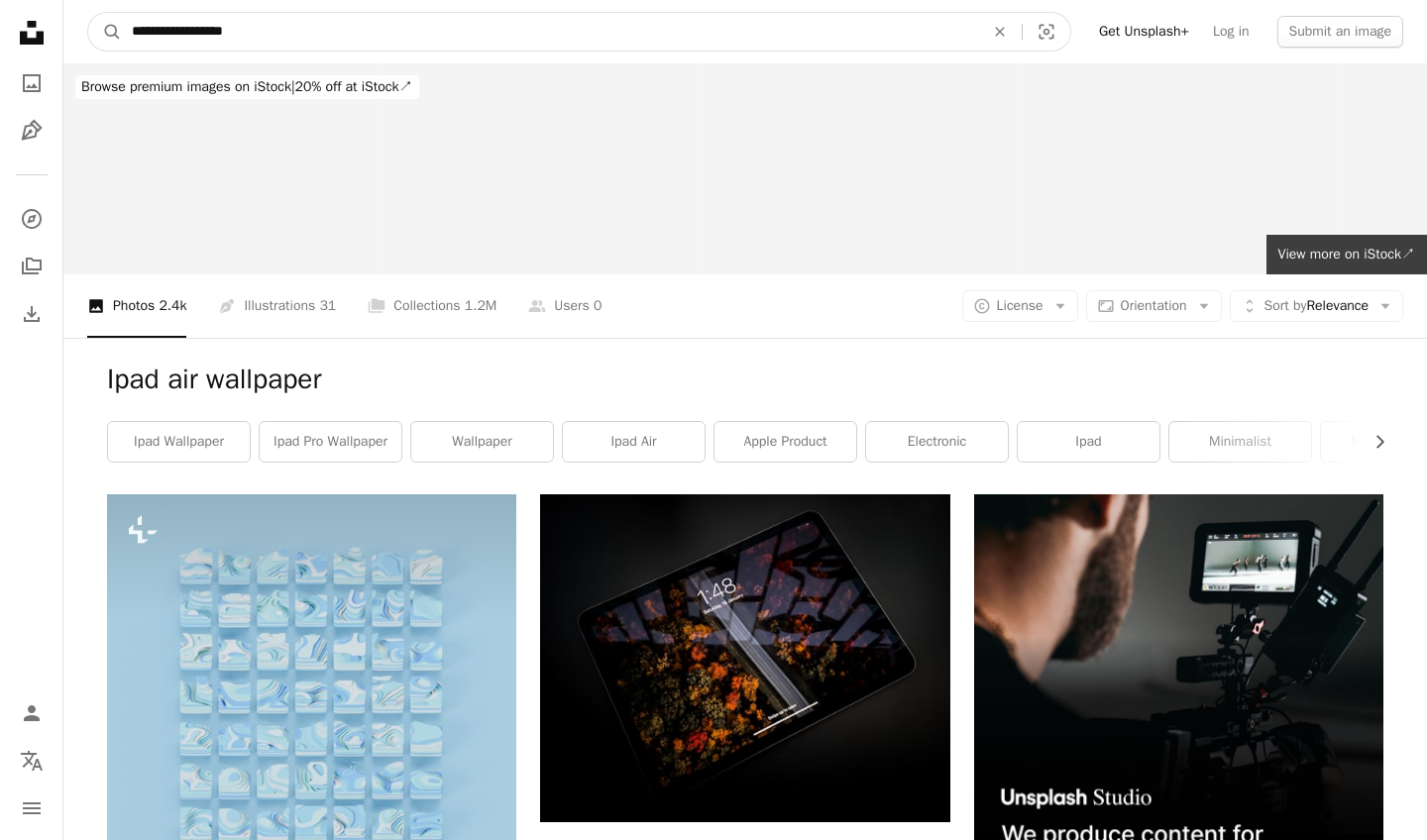 click on "**********" at bounding box center [550, 32] 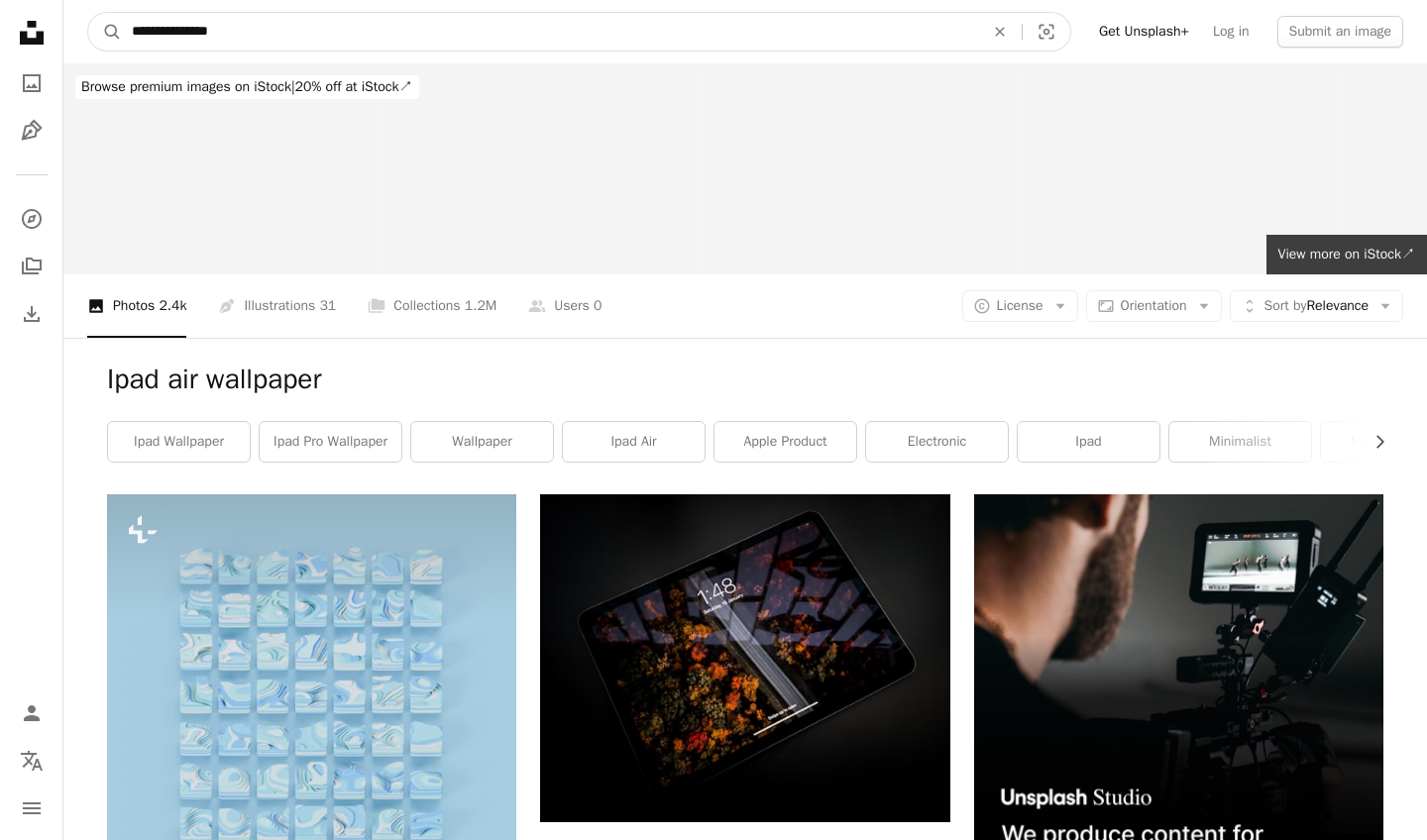 type on "**********" 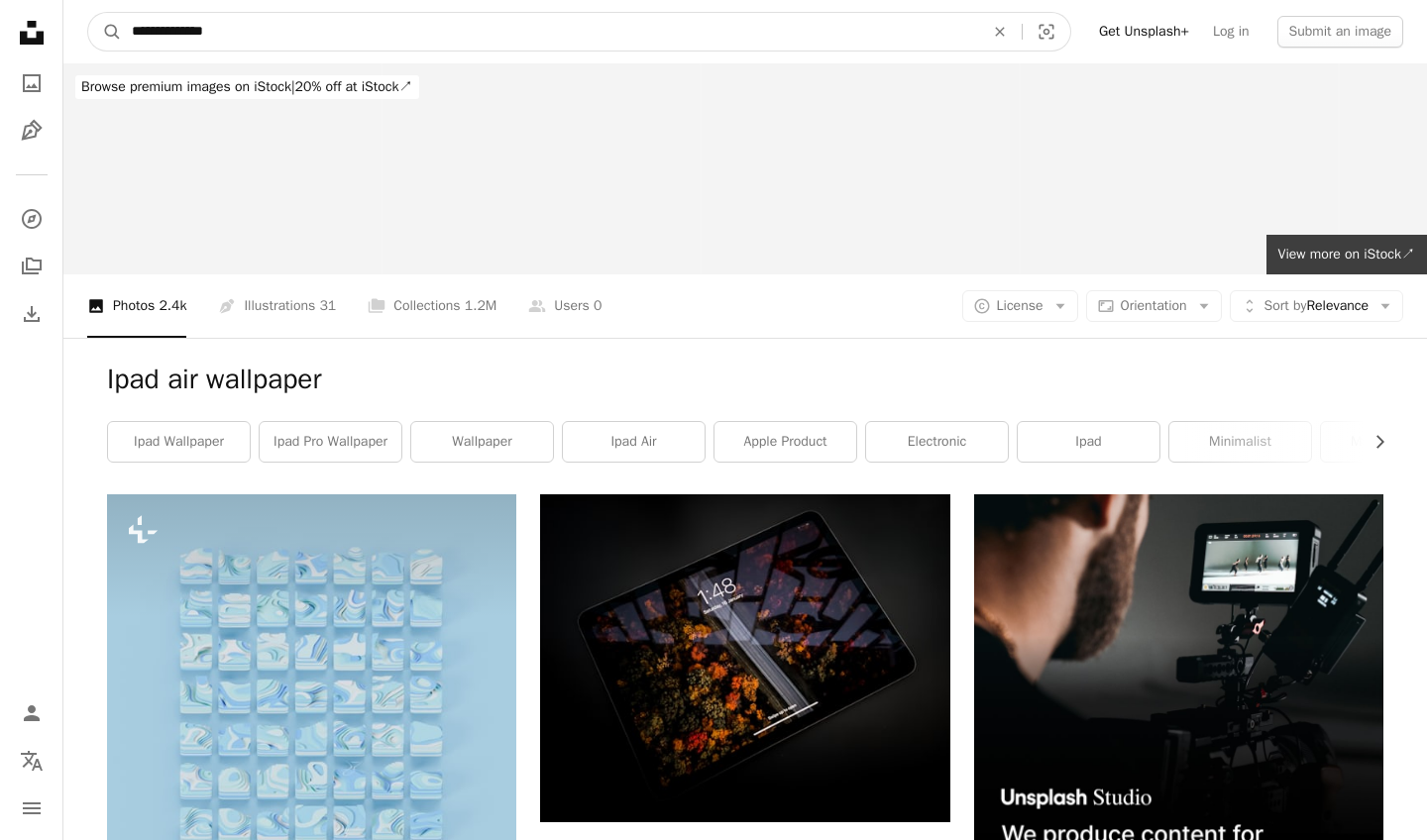 click on "A magnifying glass" at bounding box center (105, 32) 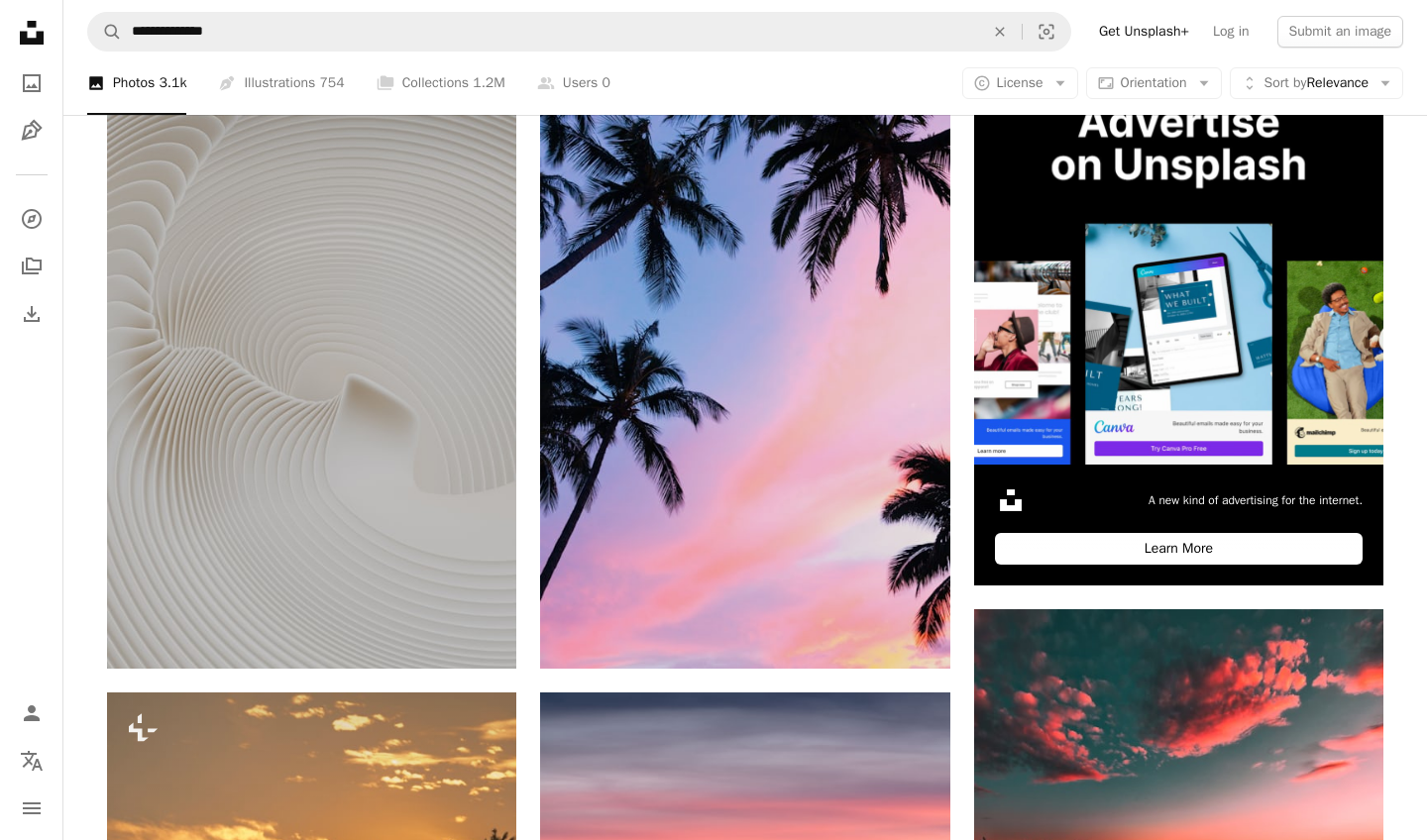 scroll, scrollTop: 522, scrollLeft: 0, axis: vertical 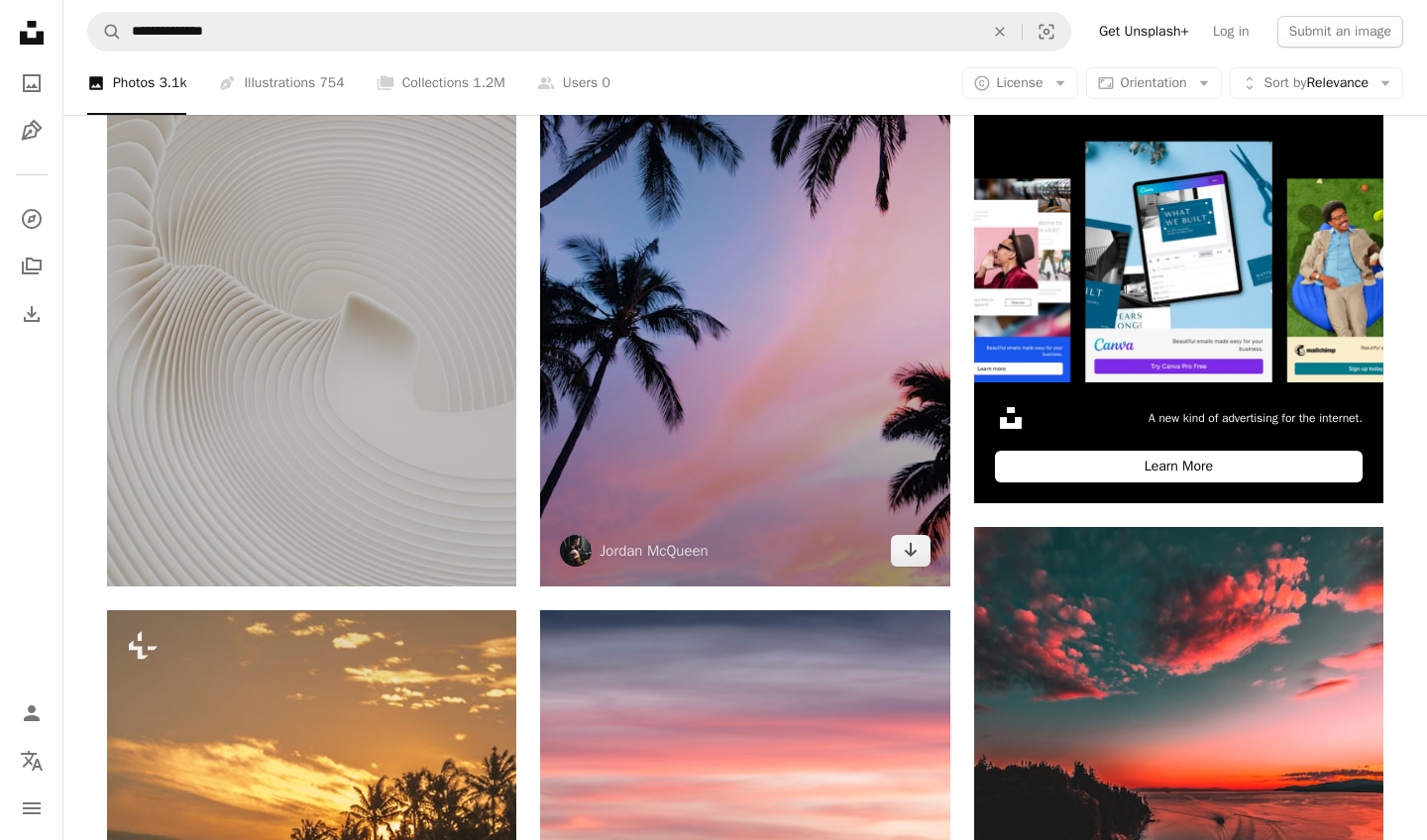 click at bounding box center [744, 279] 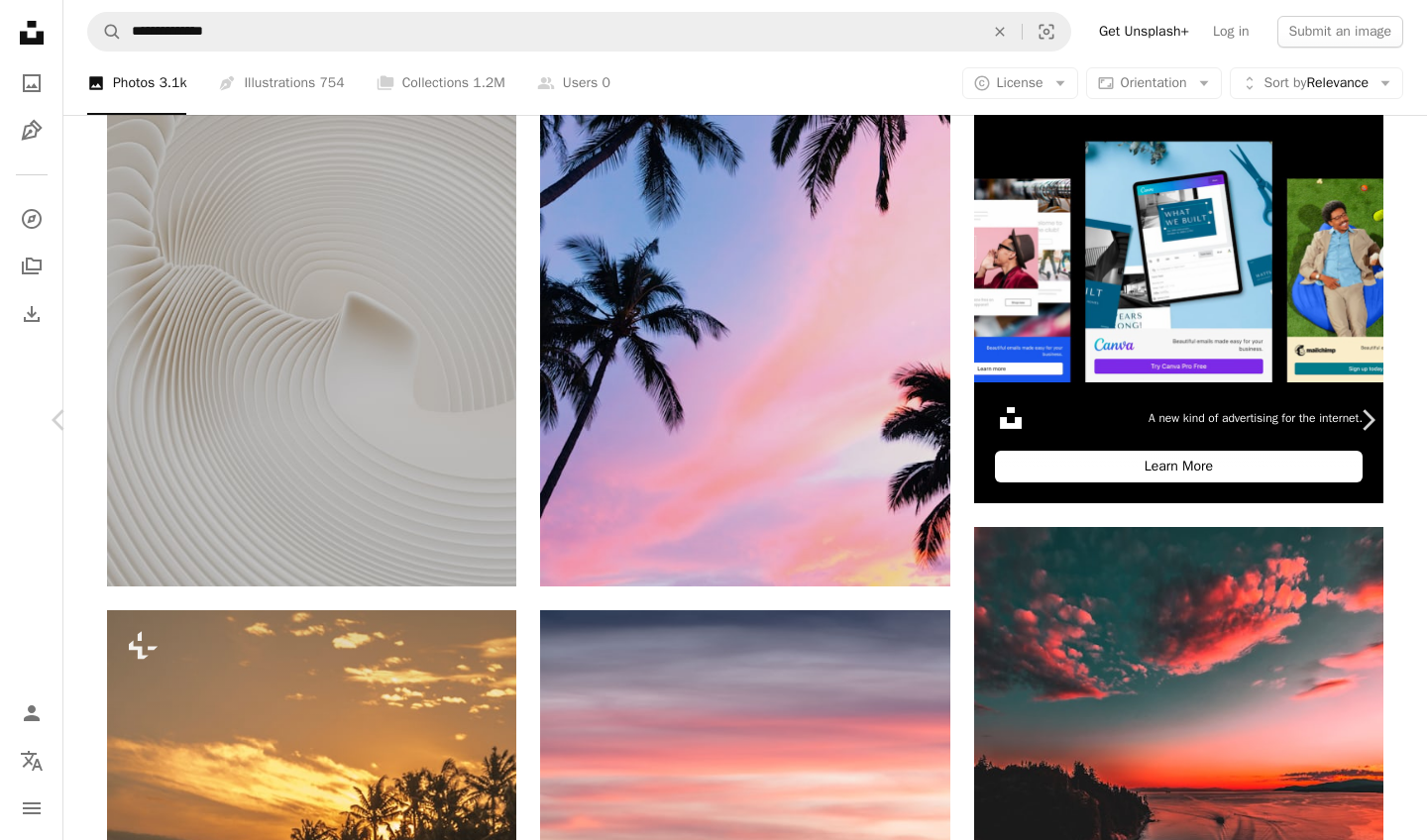 click at bounding box center (706, 6006) 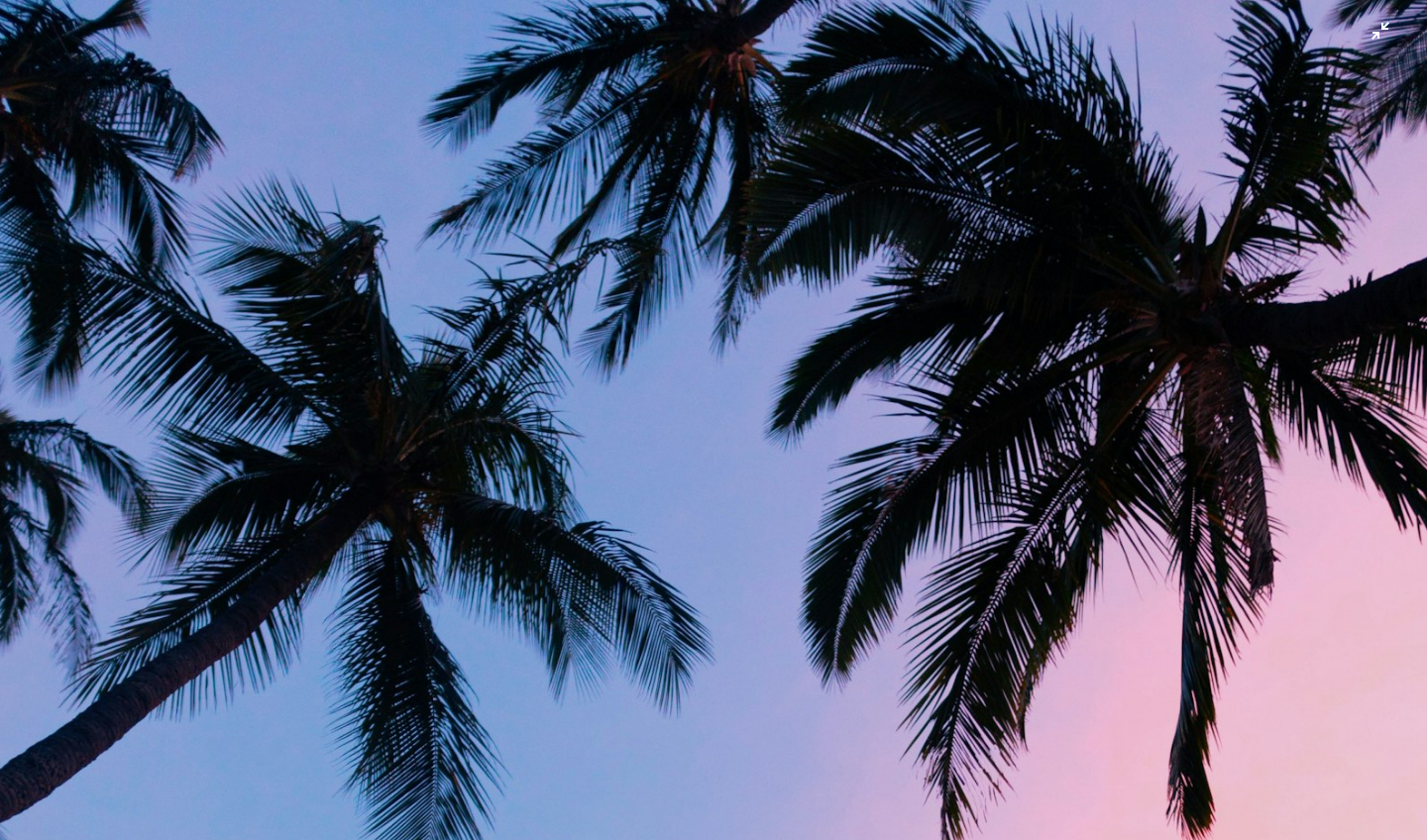 scroll, scrollTop: 652, scrollLeft: 0, axis: vertical 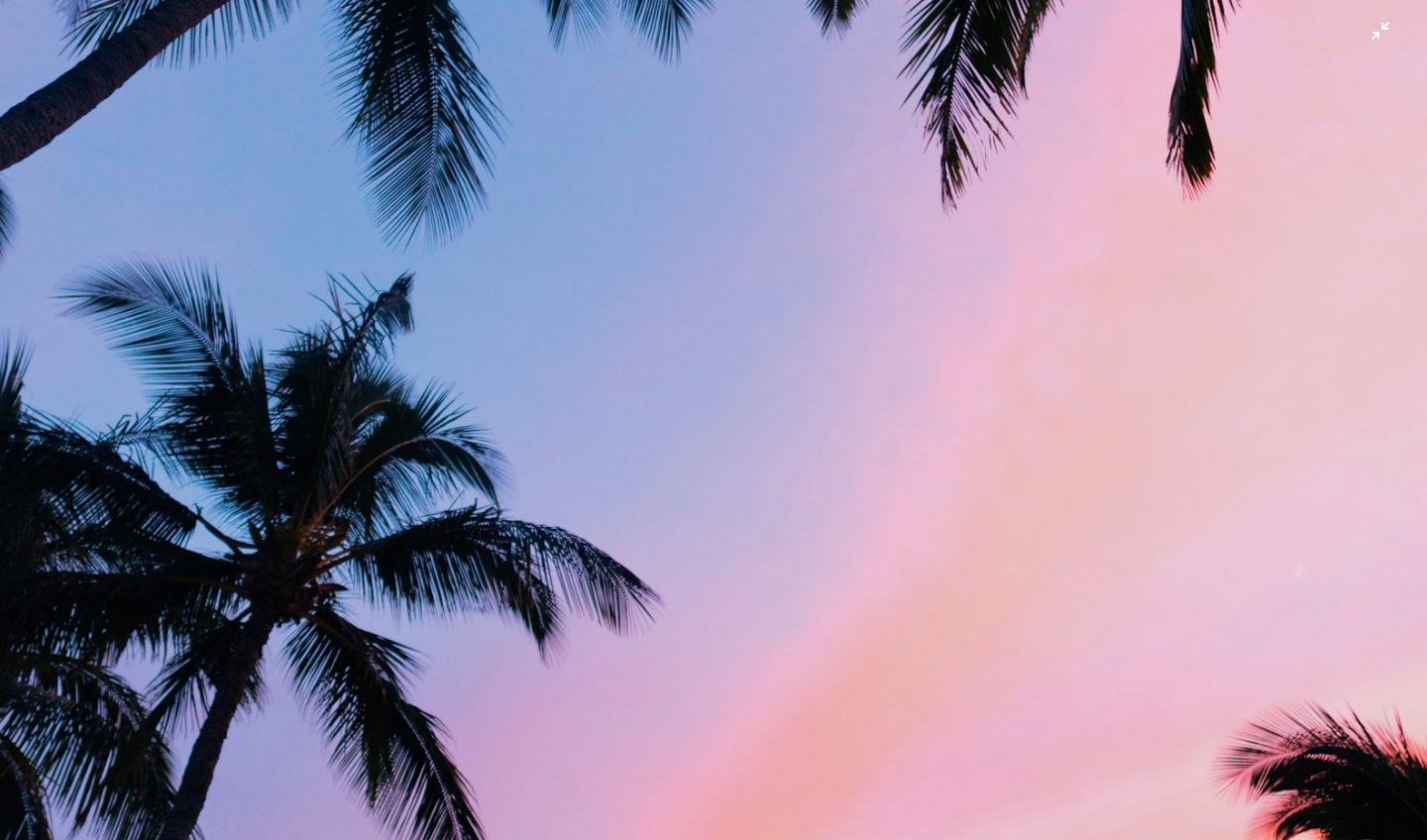 click at bounding box center (714, 418) 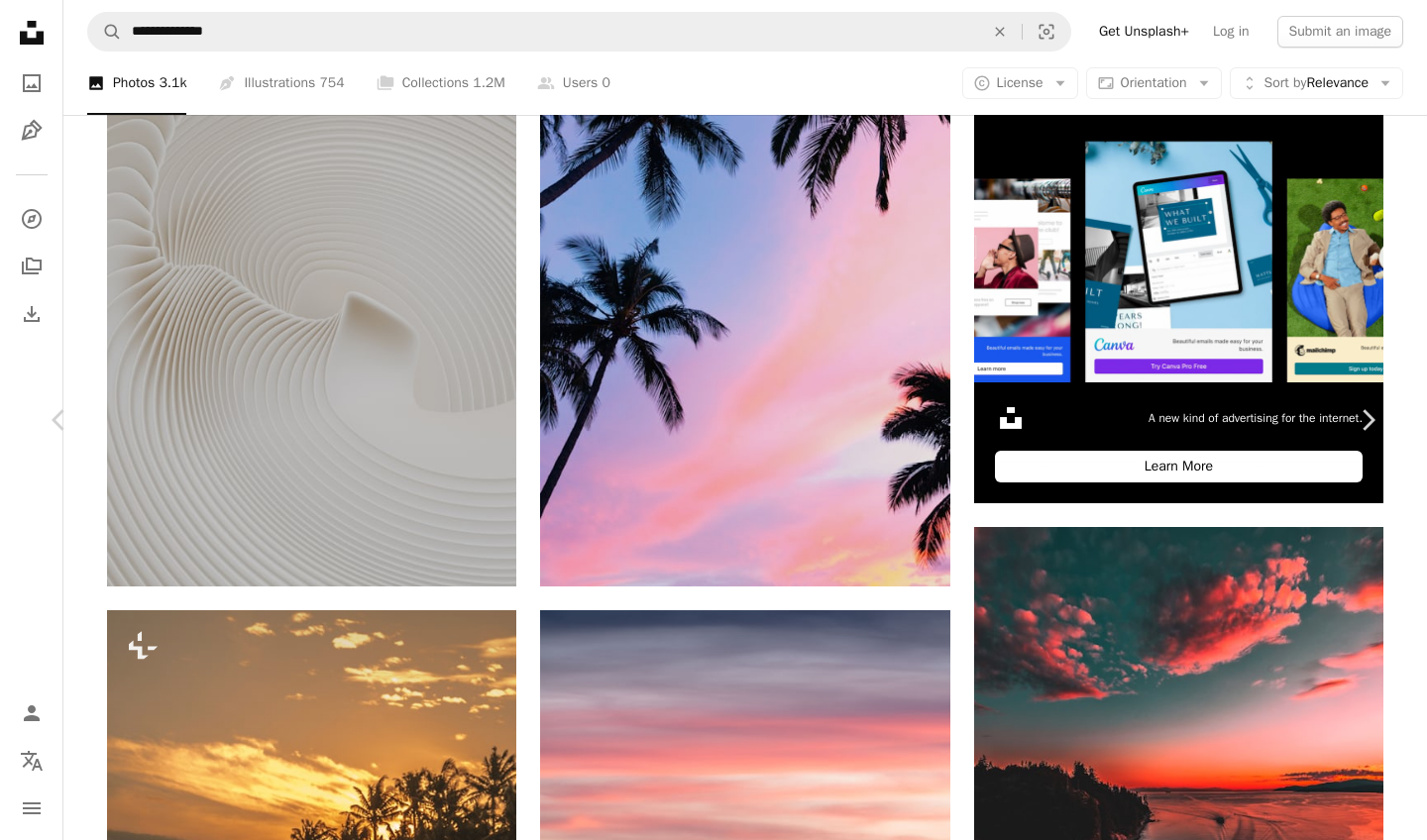 click on "An X shape Chevron left Chevron right Jordan McQueen jordanfmcqueen A heart A plus sign Edit image   Plus sign for Unsplash+ Download free Chevron down Zoom in Views 27,429,690 Downloads 482,640 Featured in Photos ,  Nature ,  Travel A forward-right arrow Share Info icon Info More Actions A map marker Kihei, [STATE] Calendar outlined Published on  August 27, 2018 Camera SONY, ILCE-6300 Safety Free to use under the  Unsplash License iphone wallpaper phone wallpaper ipad wallpaper android wallpaper tablet wallpaper ipad pro wallpaper sunset samsung wallpaper pink cloud trees apple watch wallpaper whatsapp wallpaper phone background hawaii pixel wallpaper palm tree wallpapers backgrounds tropical Creative Commons images Browse premium related images on iStock  |  Save 20% with code UNSPLASH20 View more on iStock  ↗ Related images A heart A plus sign Jake Houglum Available for hire A checkmark inside of a circle Arrow pointing down A heart A plus sign Jakob Owens Available for hire Arrow pointing down" at bounding box center [714, 6006] 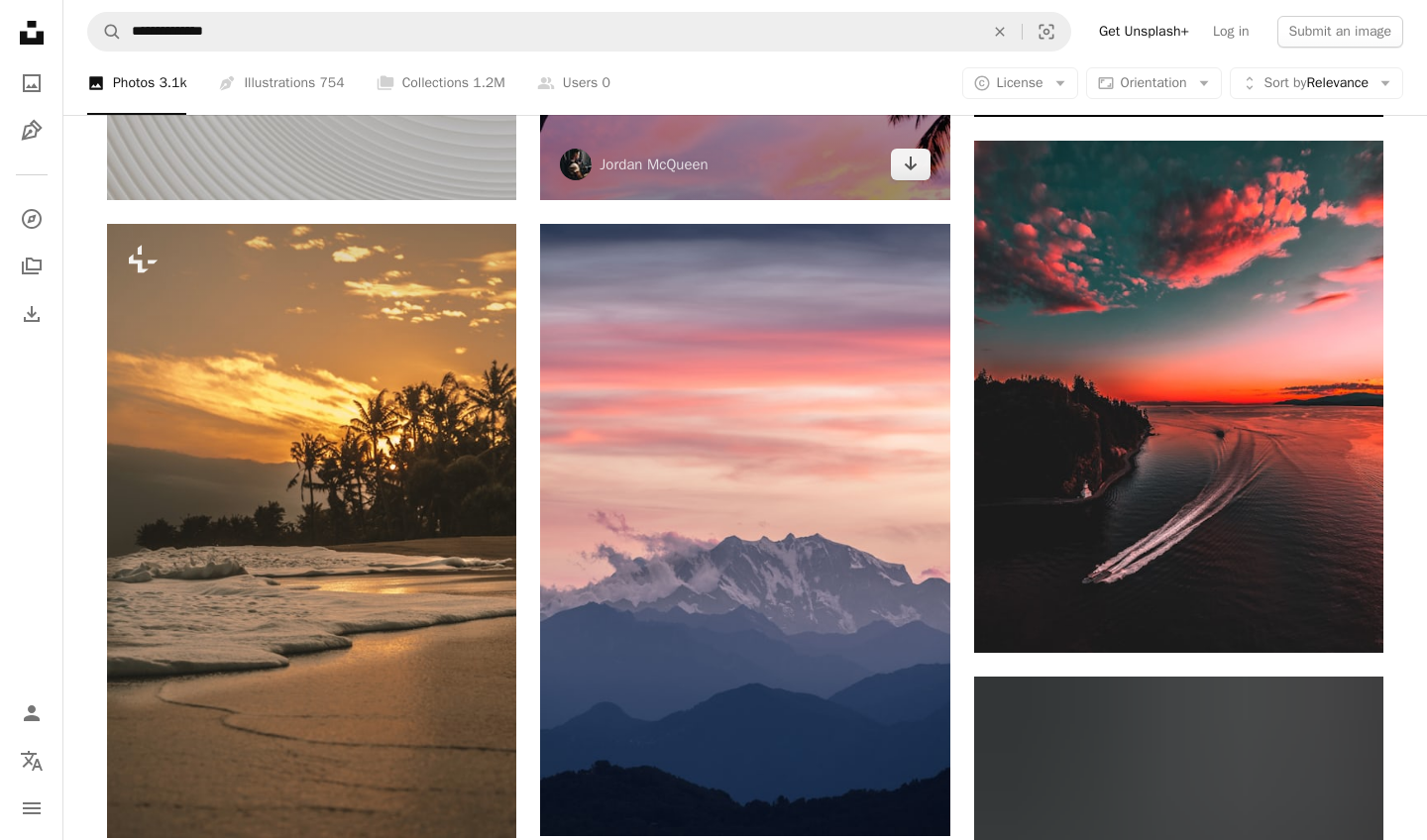 scroll, scrollTop: 946, scrollLeft: 0, axis: vertical 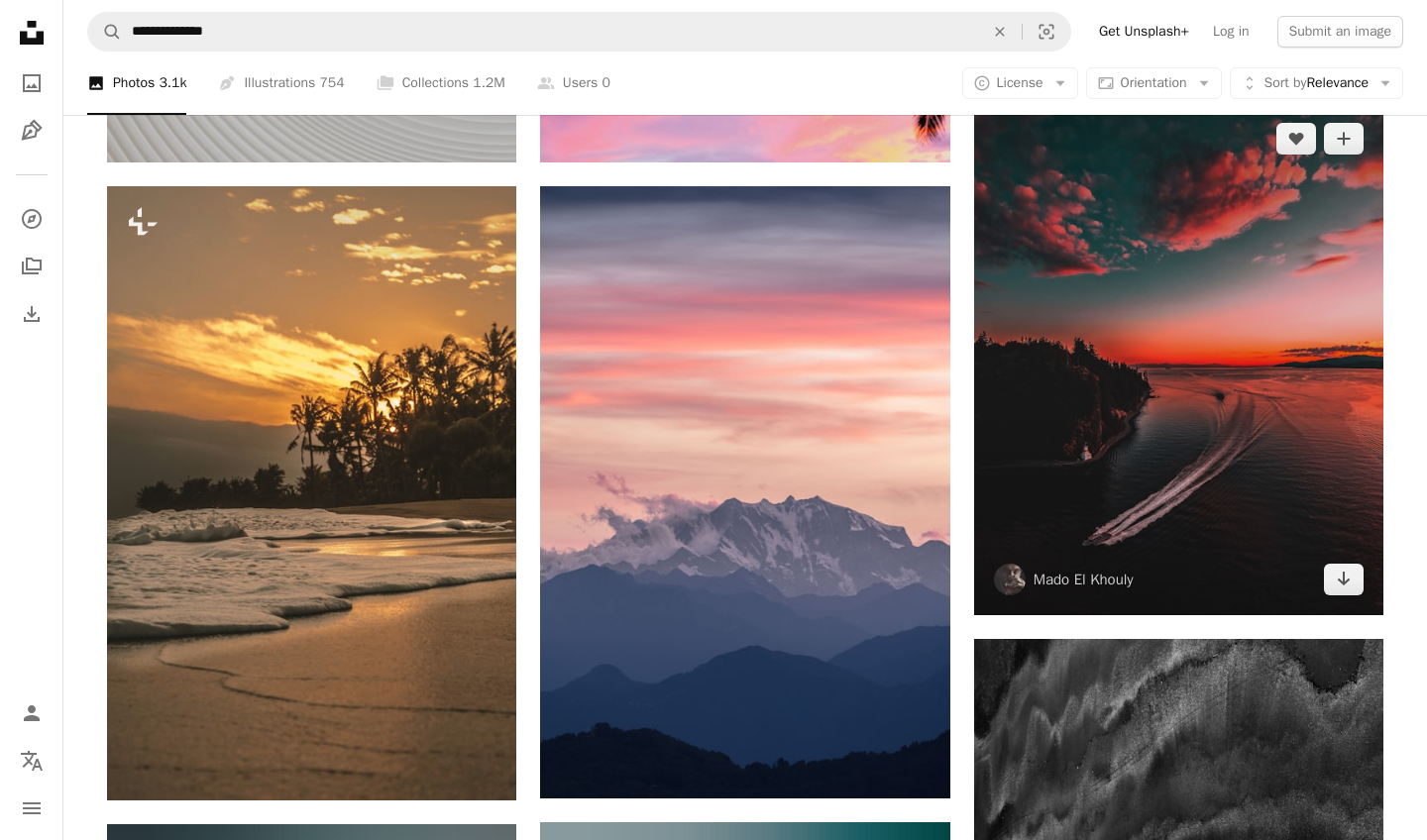 click at bounding box center [1178, 359] 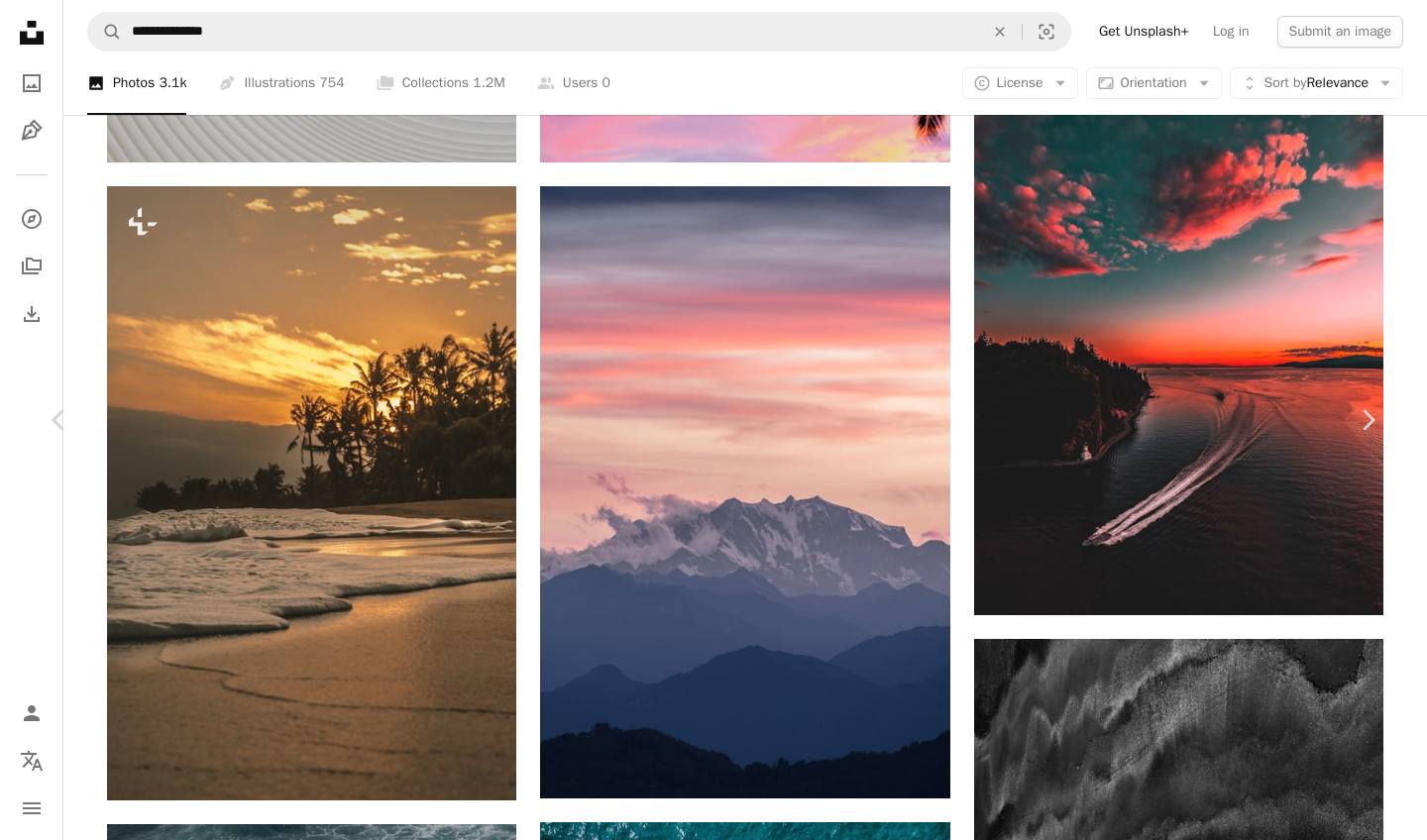 click at bounding box center [706, 5582] 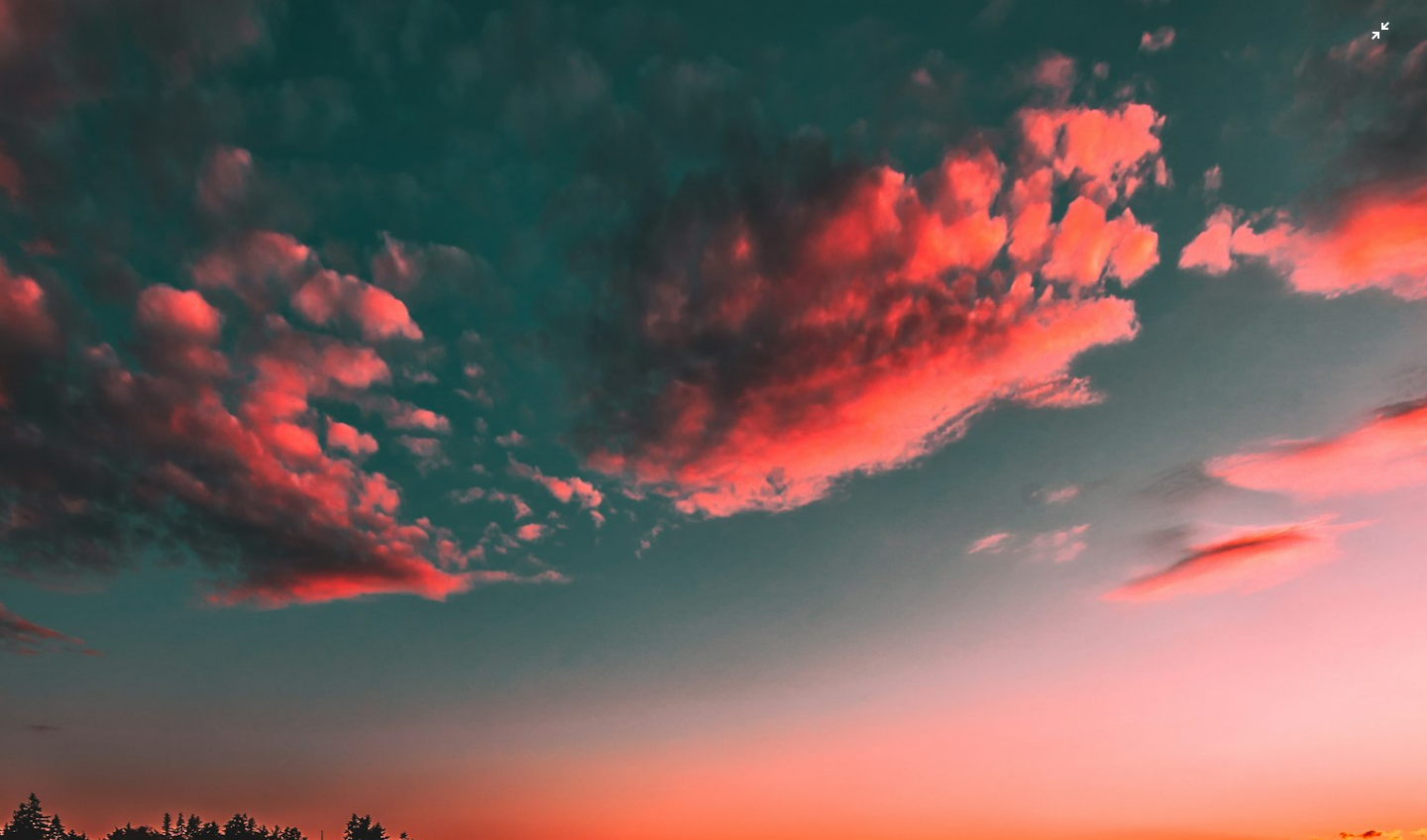 scroll, scrollTop: 472, scrollLeft: 0, axis: vertical 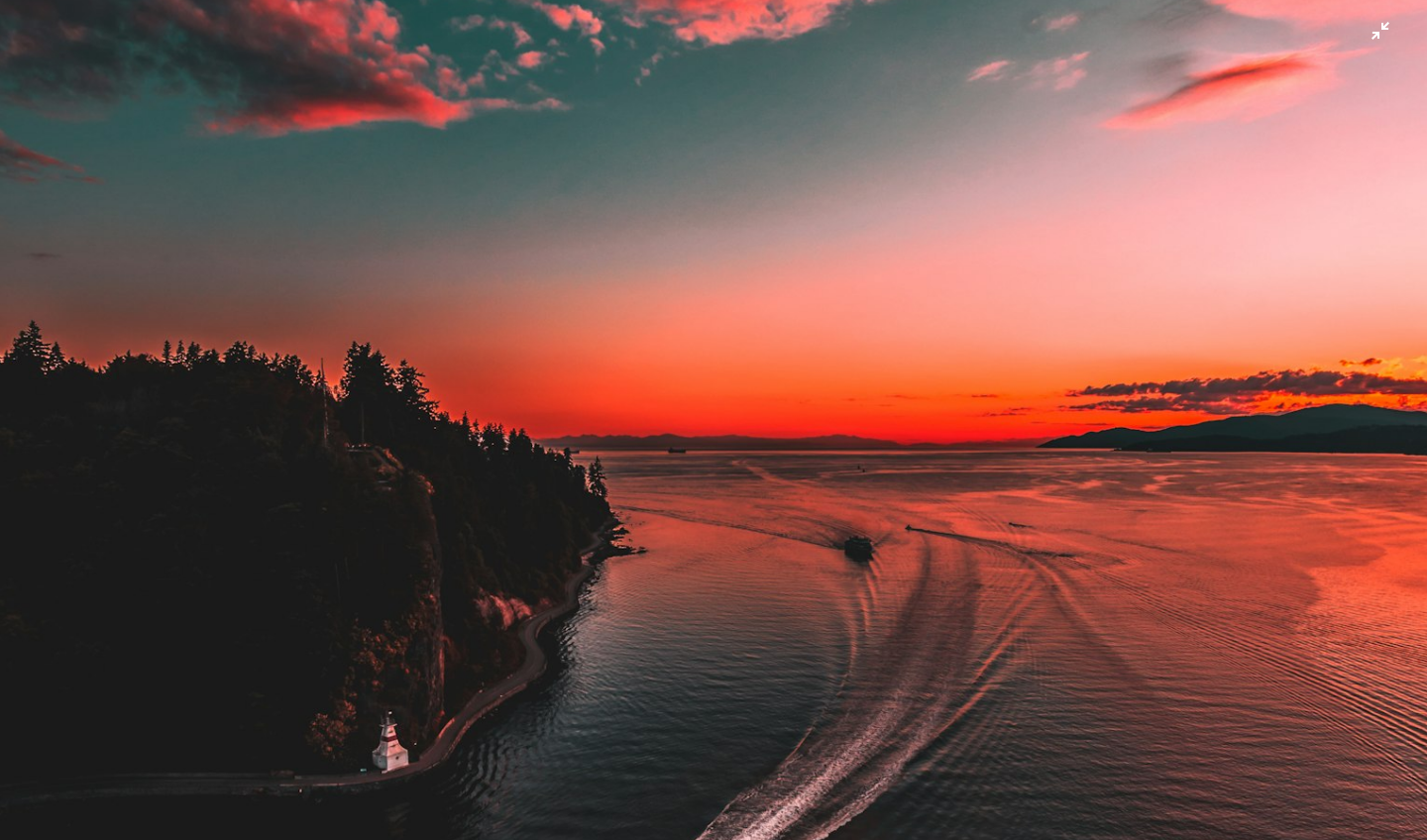 click at bounding box center (714, 419) 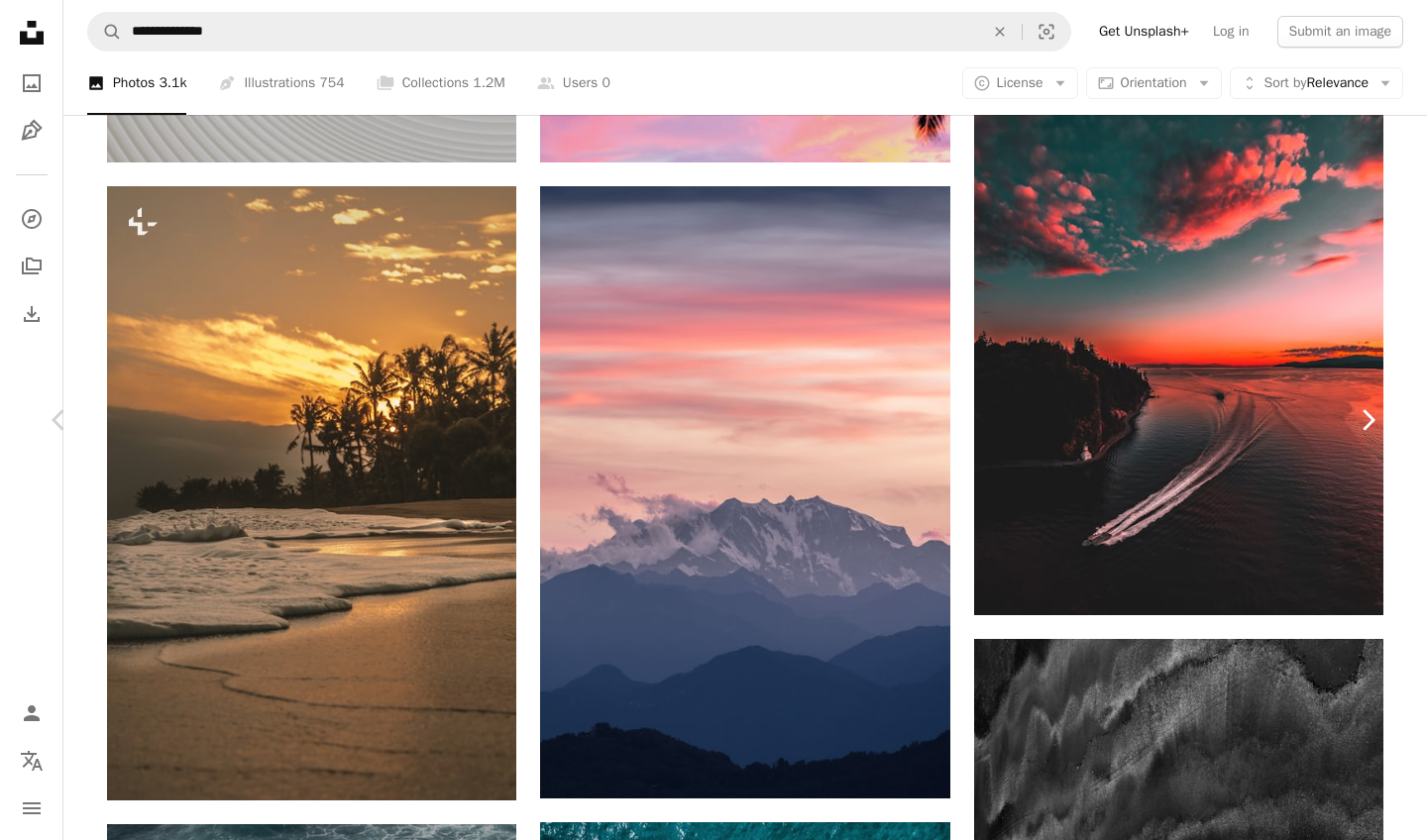 click on "Chevron right" at bounding box center (1368, 420) 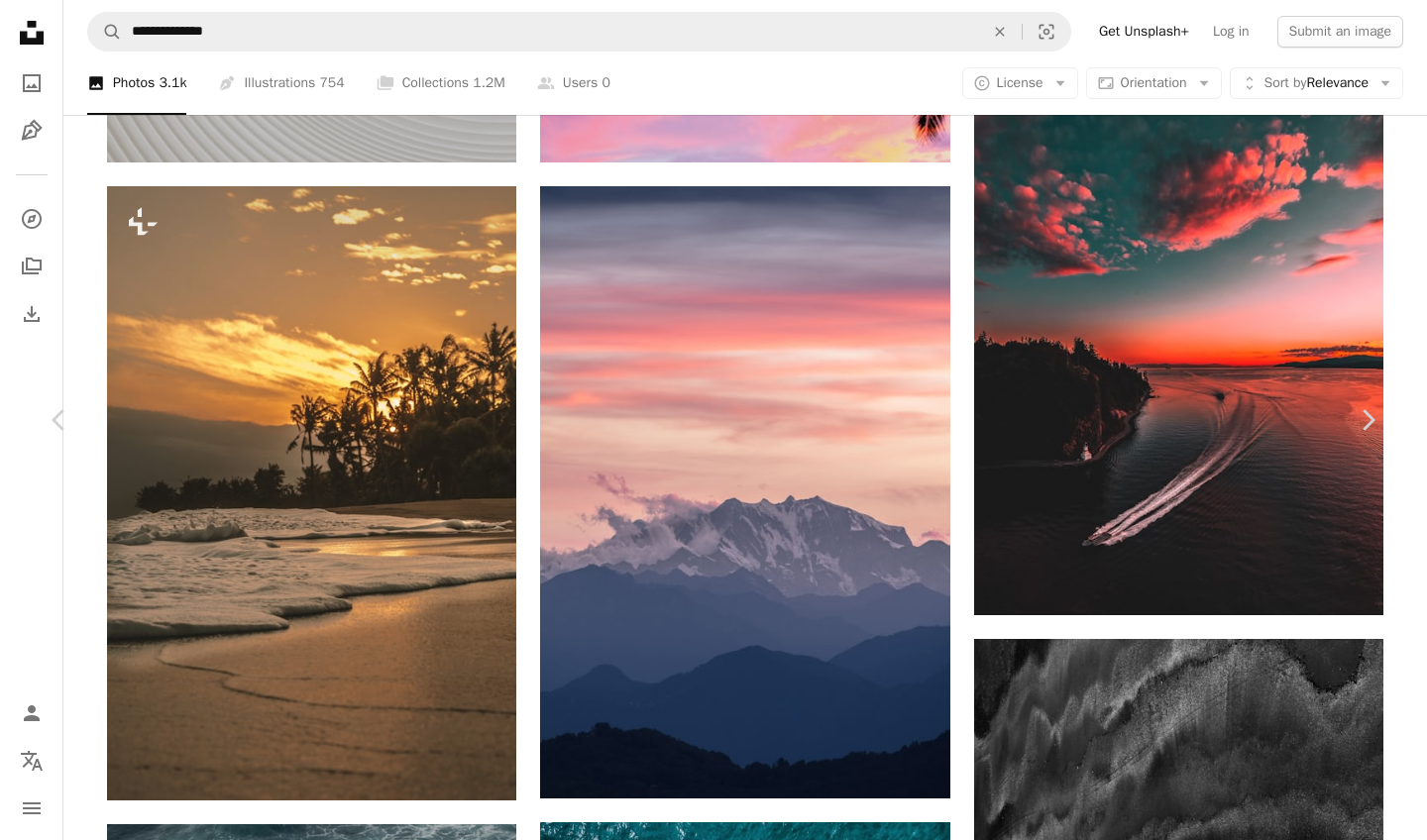 click on "An X shape Chevron left Chevron right Jeremy Bishop Available for hire A checkmark inside of a circle A heart A plus sign Edit image   Plus sign for Unsplash+ Download free Chevron down Zoom in Views 56,095,580 Downloads 672,060 Featured in Photos ,  Black & White ,  Nature A forward-right arrow Share Info icon Info More Actions Shot in Iceland of the black sand beaches. I fall in love with the patterns of nature in Iceland. Calendar outlined Published on  August 6, 2017 Camera Canon, EOS 7D Mark II Safety Free to use under the  Unsplash License wallpaper iphone wallpaper phone wallpaper beach ipad wallpaper land android wallpaper black tablet wallpaper dark wallpaper ipad pro wallpaper samsung wallpaper dark background aesthetic wallpaper apple watch wallpaper cool wallpaper whatsapp wallpaper sand phone background waves Public domain images Browse premium related images on iStock  |  Save 20% with code UNSPLASH20 View more on iStock  ↗ Related images A heart A plus sign Jeremy Bishop Available for hire" at bounding box center [714, 5582] 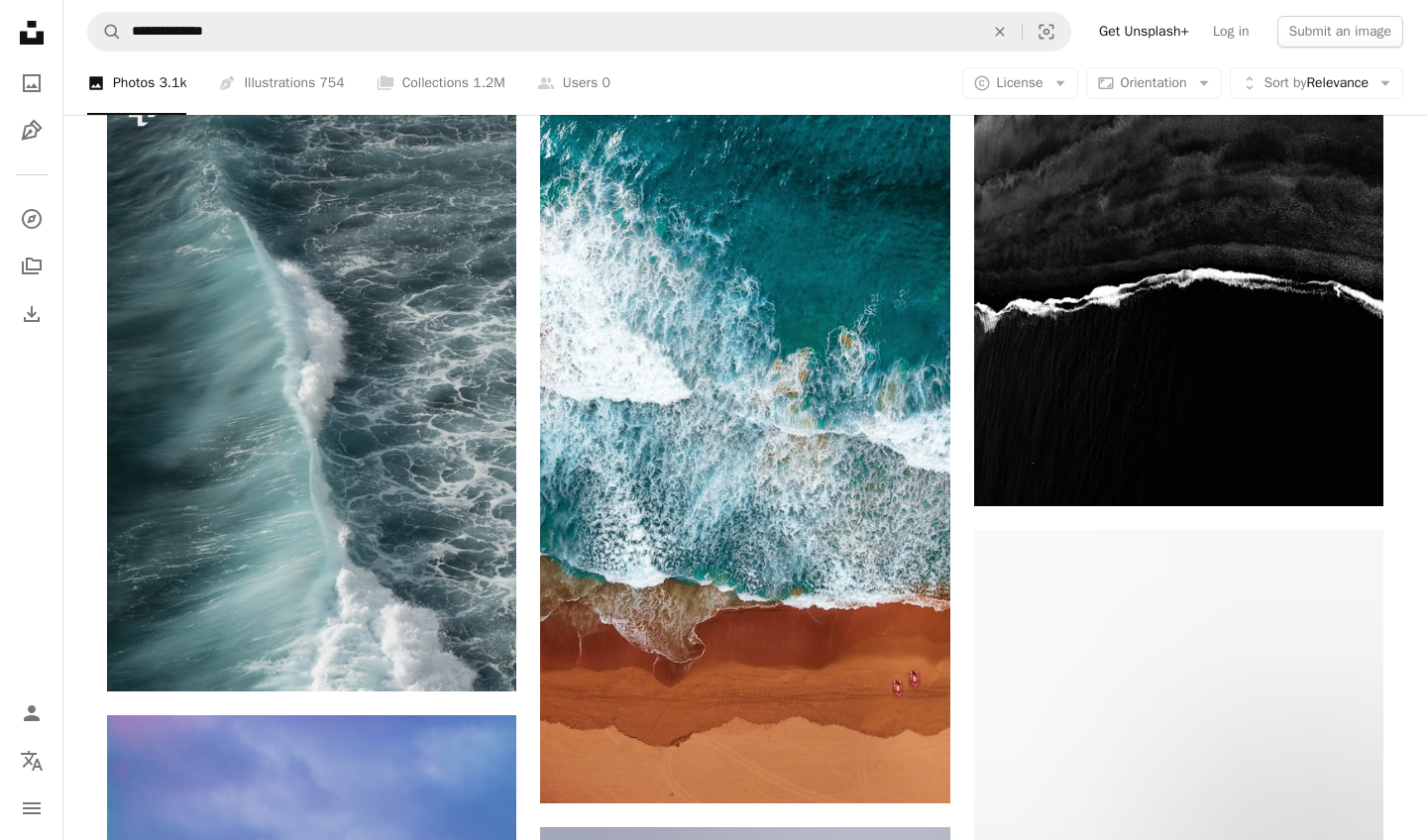 scroll, scrollTop: 1665, scrollLeft: 0, axis: vertical 